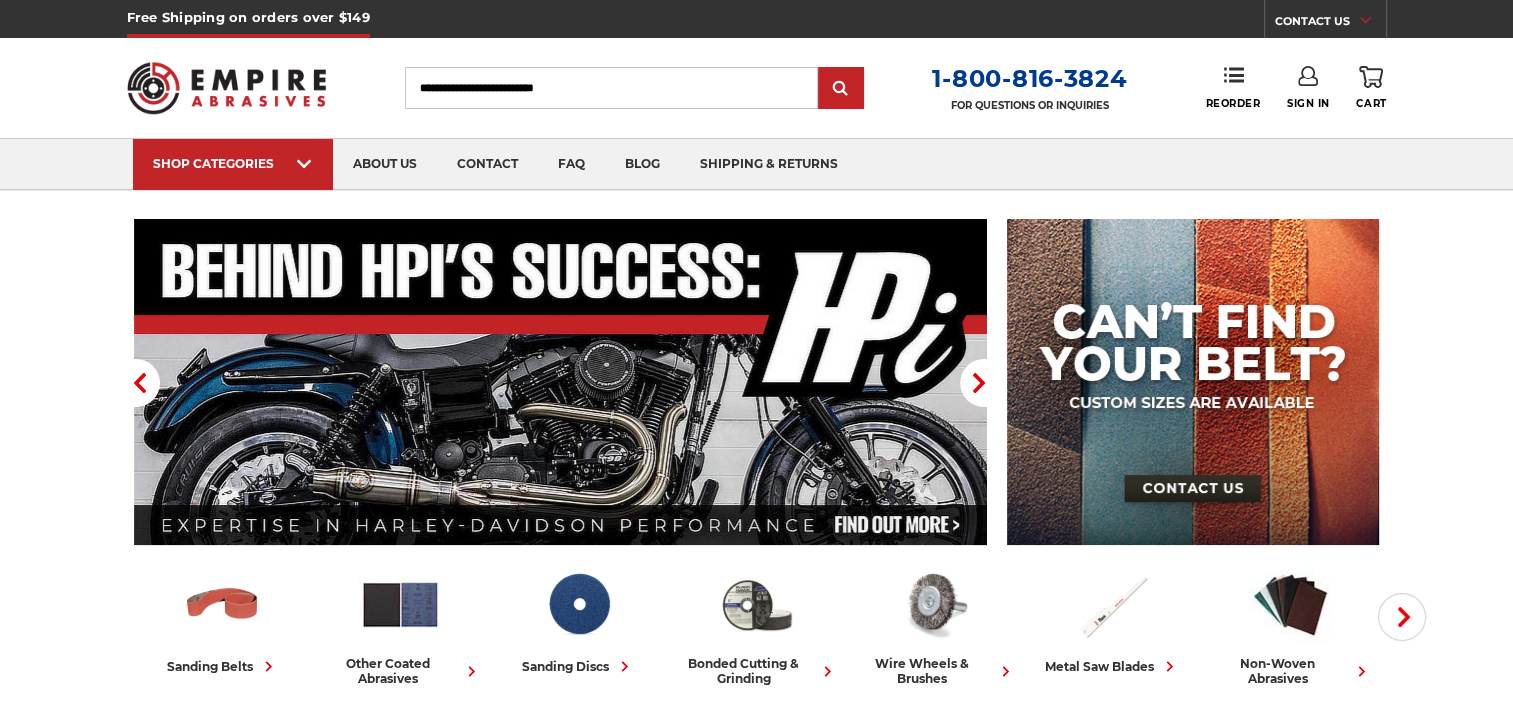 scroll, scrollTop: 89, scrollLeft: 0, axis: vertical 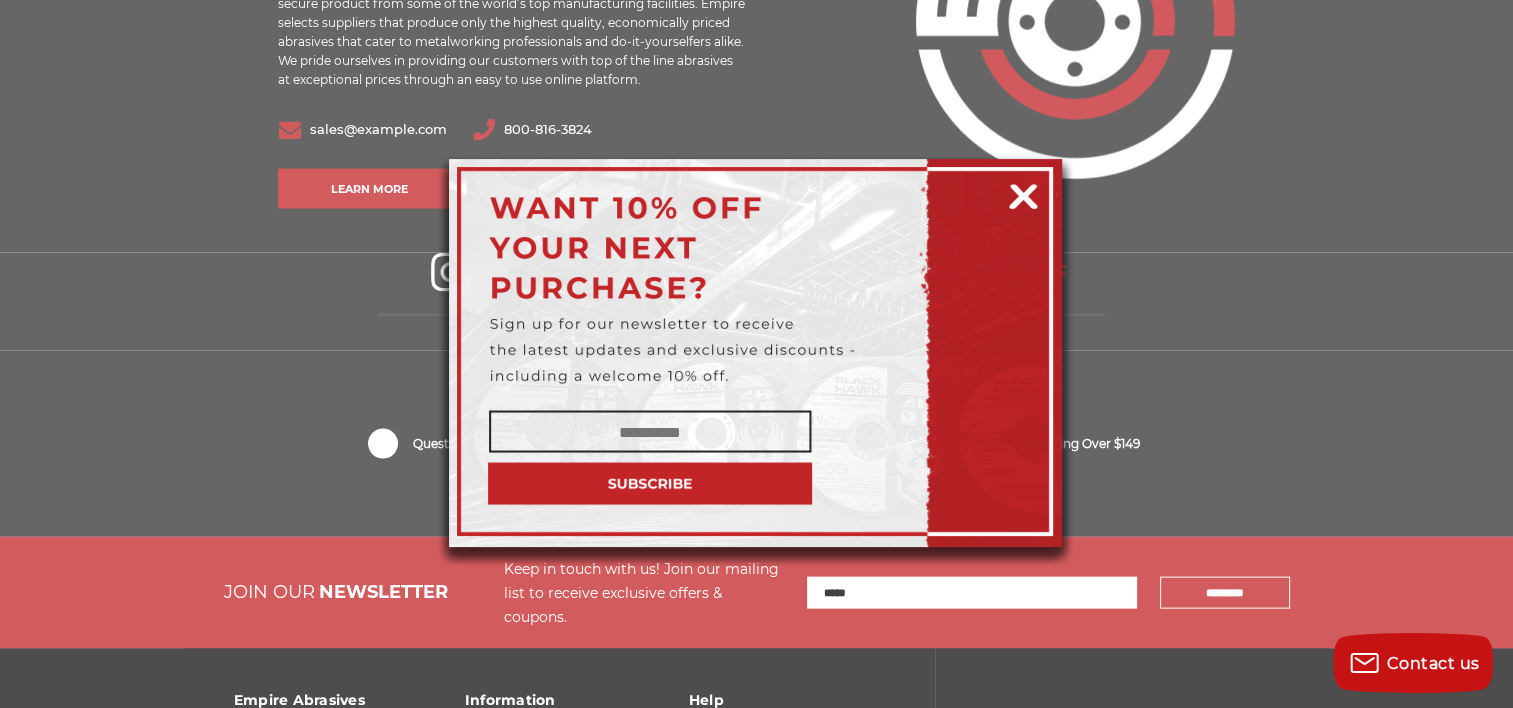 click at bounding box center (1023, 193) 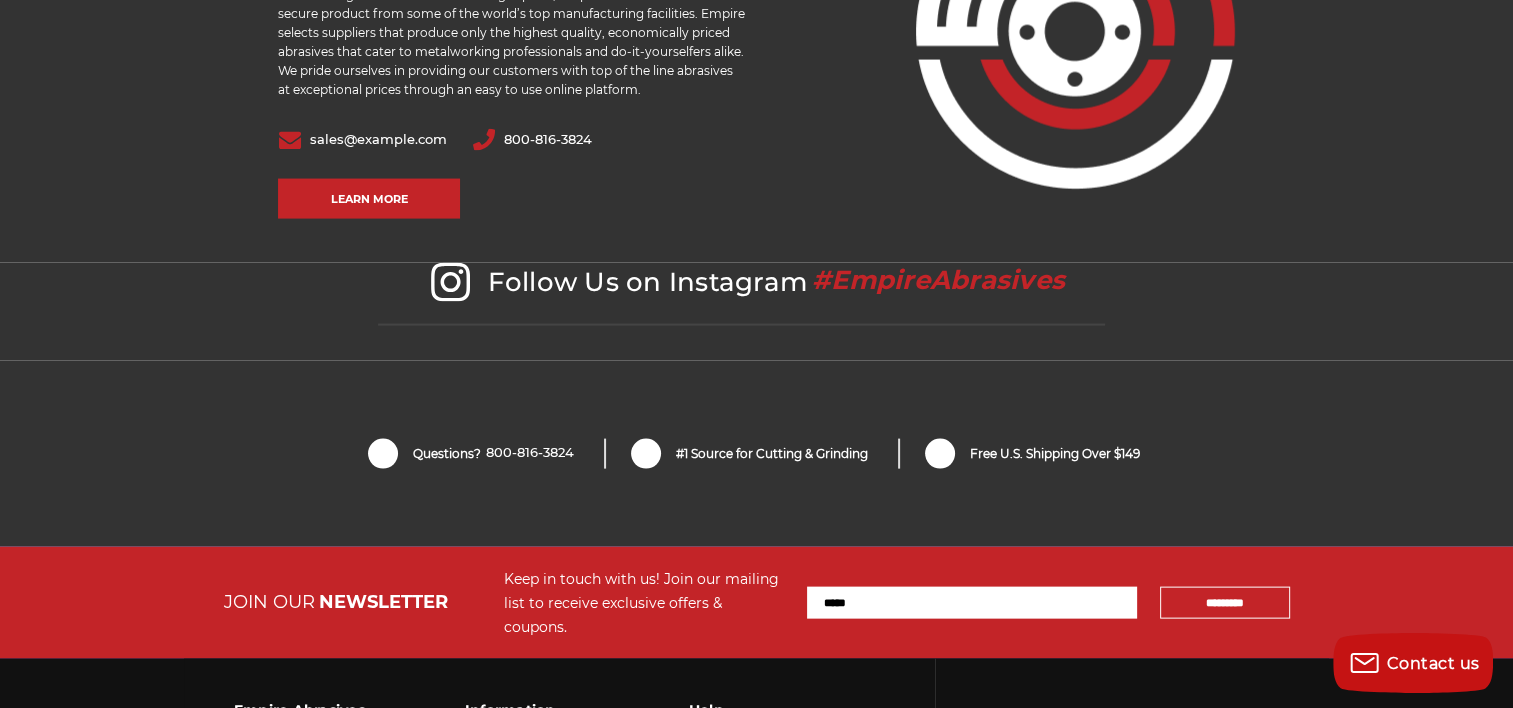 scroll, scrollTop: 4412, scrollLeft: 0, axis: vertical 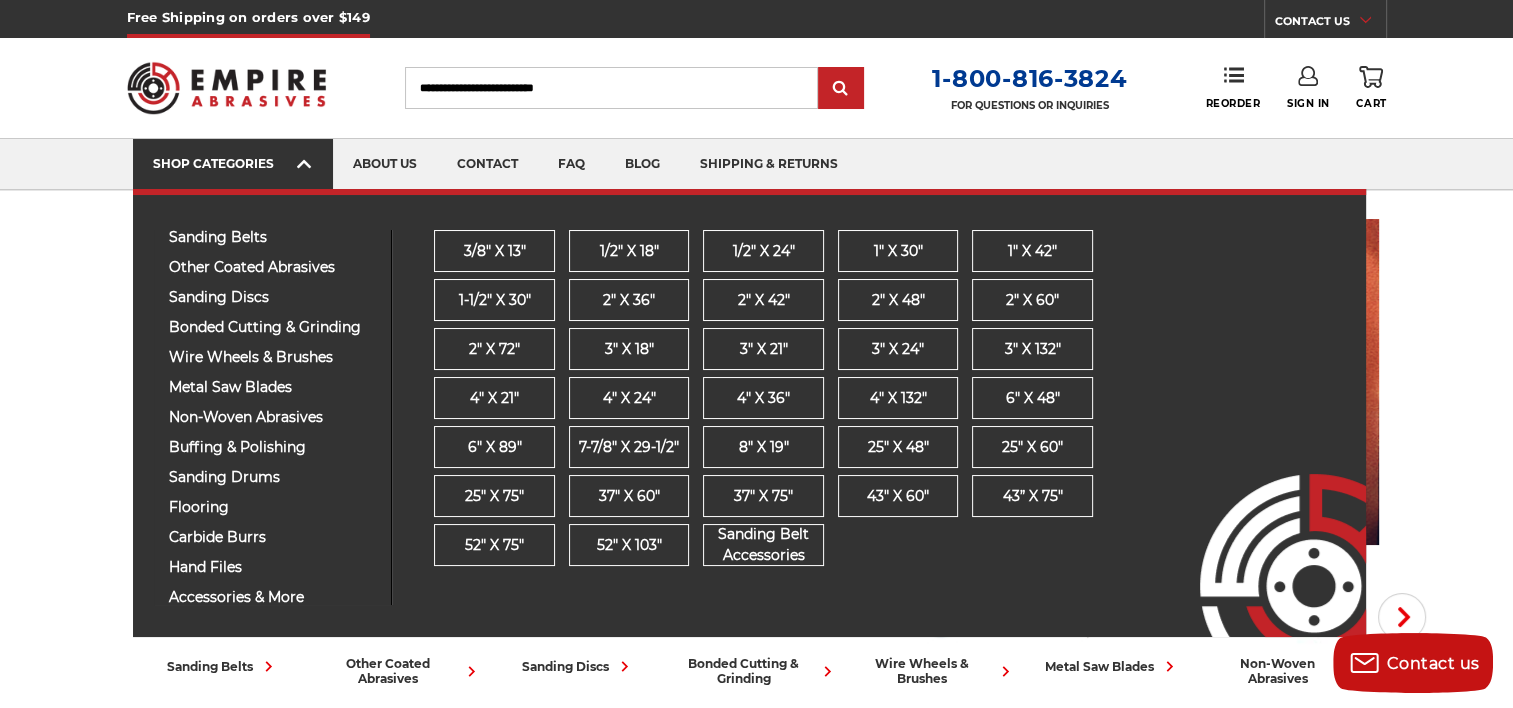 click at bounding box center [305, 166] 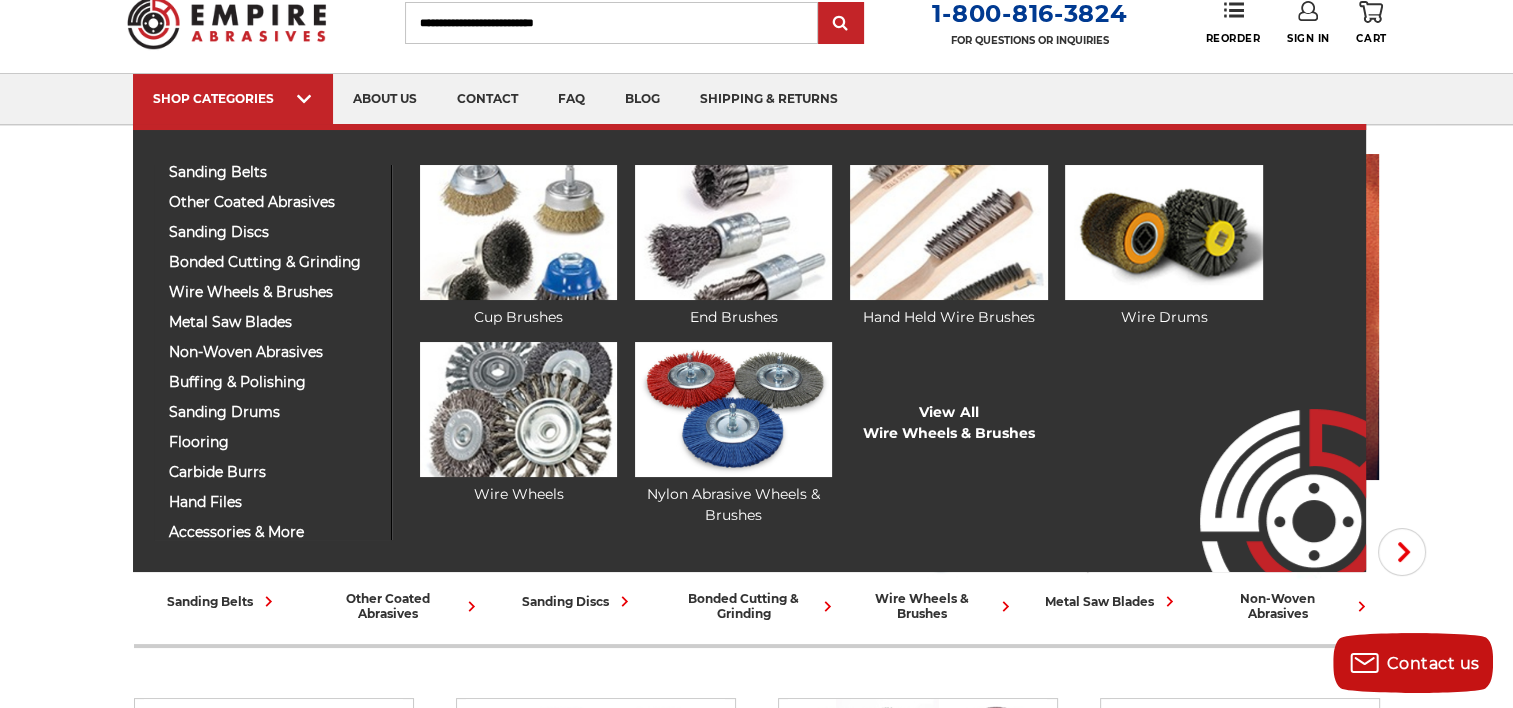 scroll, scrollTop: 100, scrollLeft: 0, axis: vertical 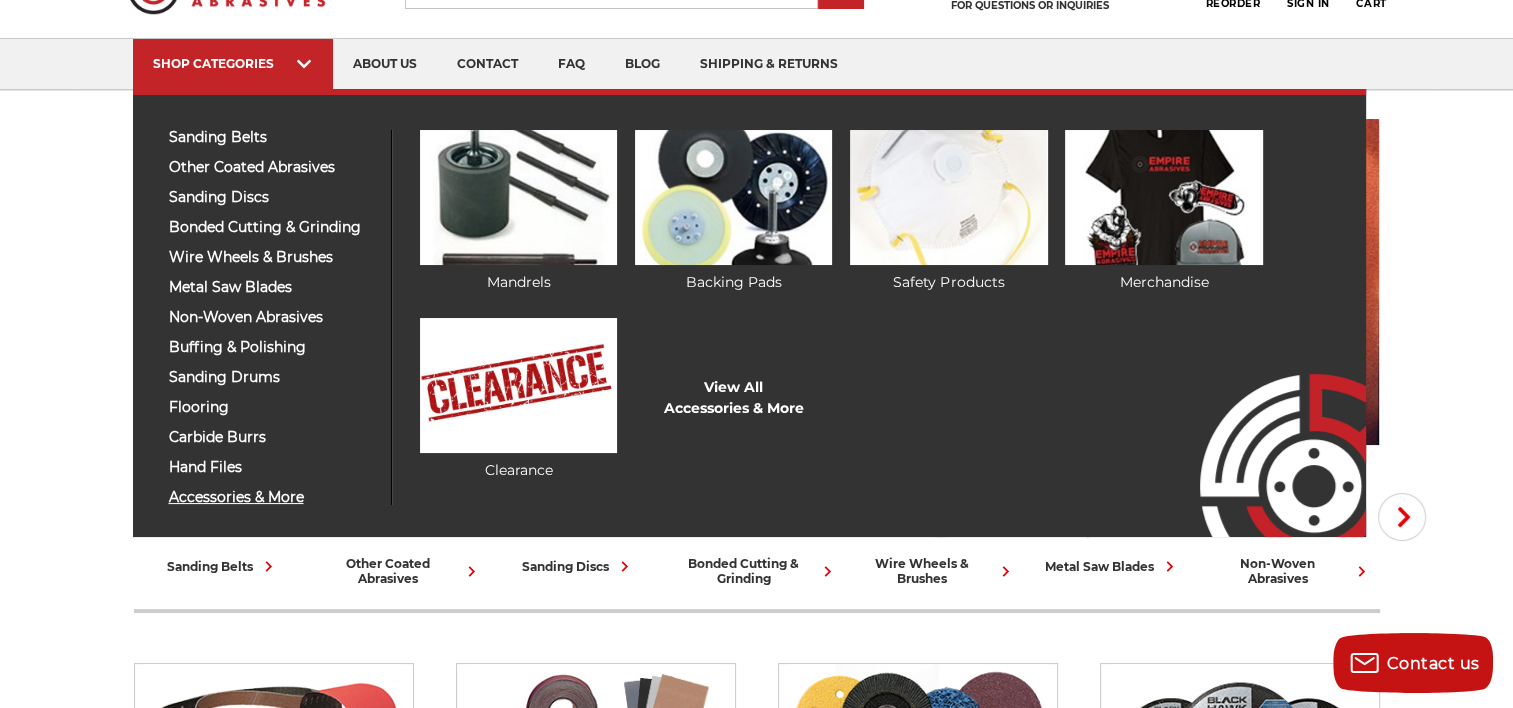 click on "accessories & more" at bounding box center [272, 497] 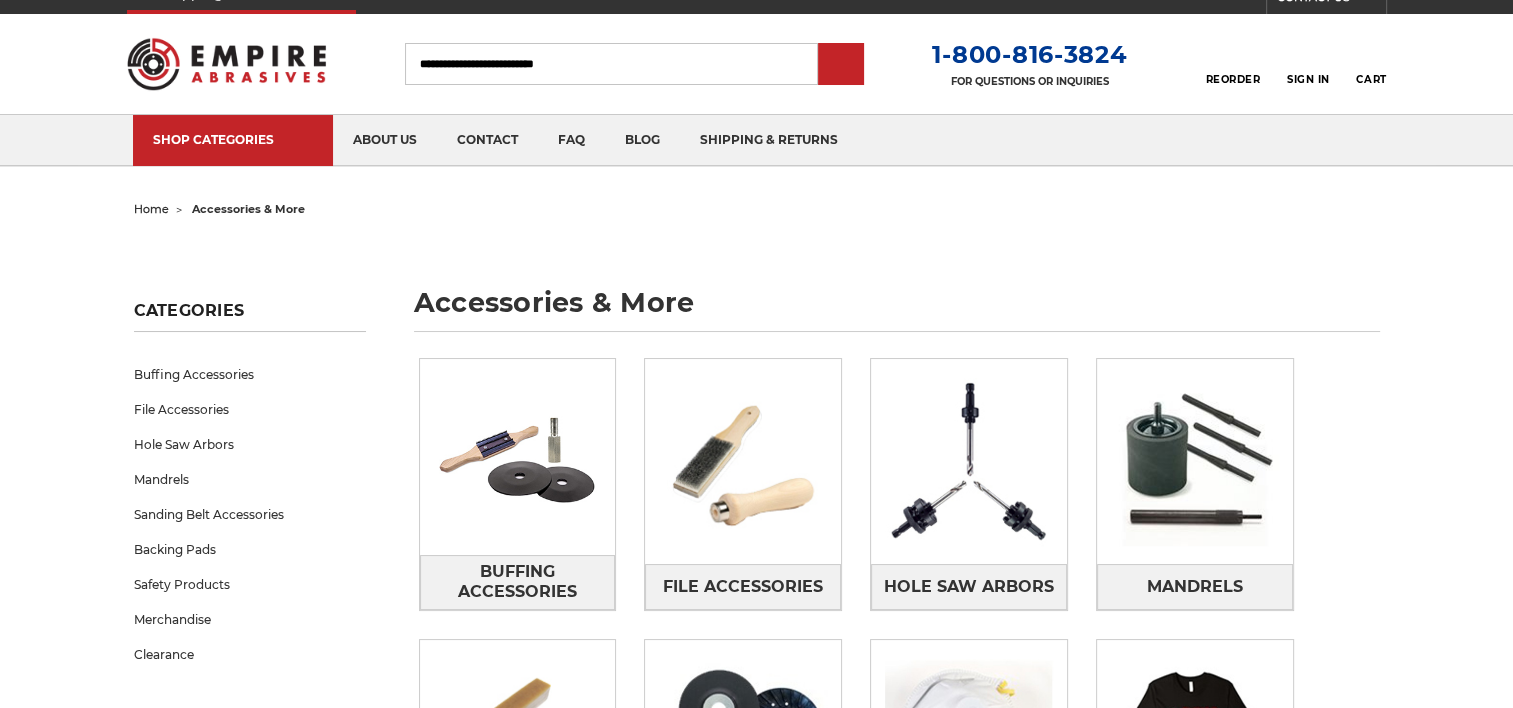 scroll, scrollTop: 79, scrollLeft: 0, axis: vertical 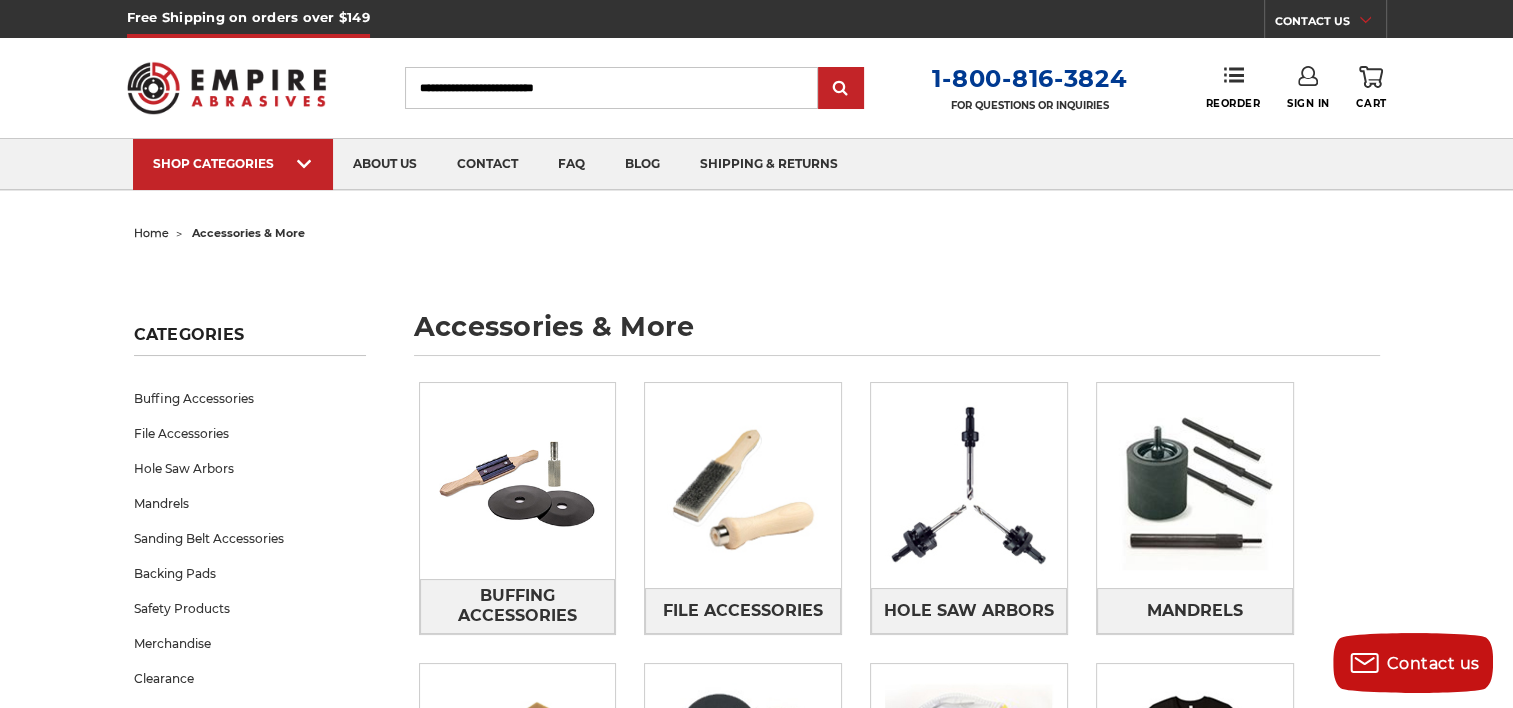 click on "Toggle menu
Menu
Search
1-800-816-3824
FOR QUESTIONS OR INQUIRIES
Phone
Reorder
Sign In
0
Cart" at bounding box center (757, 88) 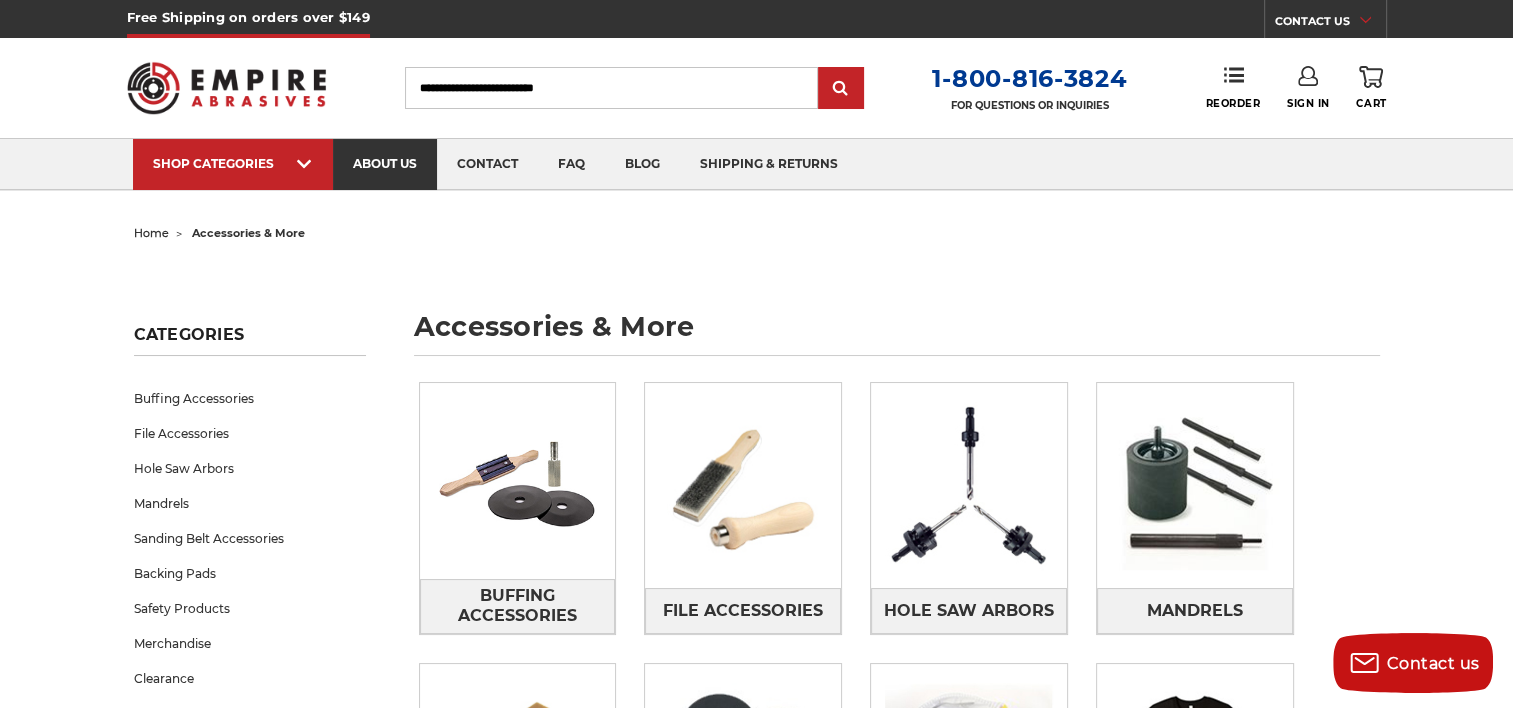 click on "about us" at bounding box center [385, 164] 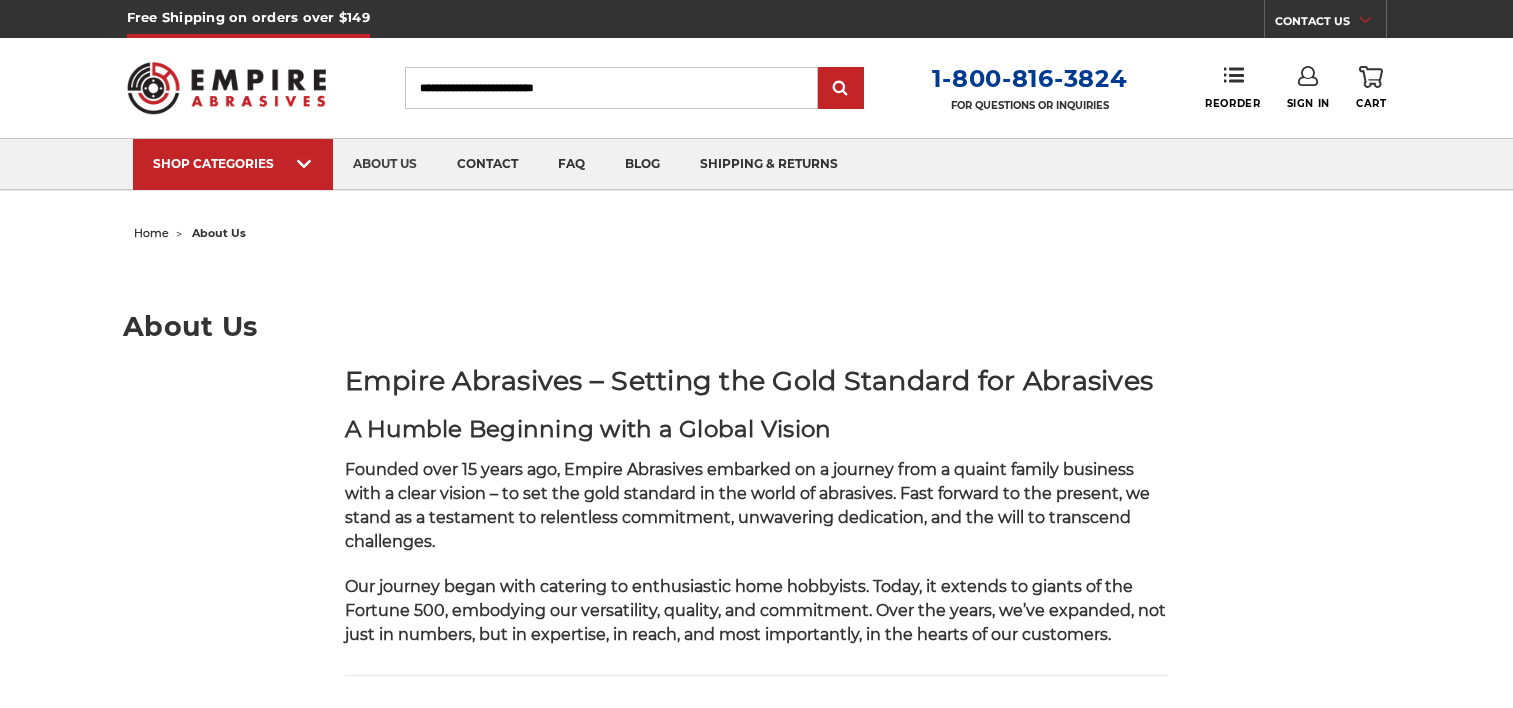 scroll, scrollTop: 0, scrollLeft: 0, axis: both 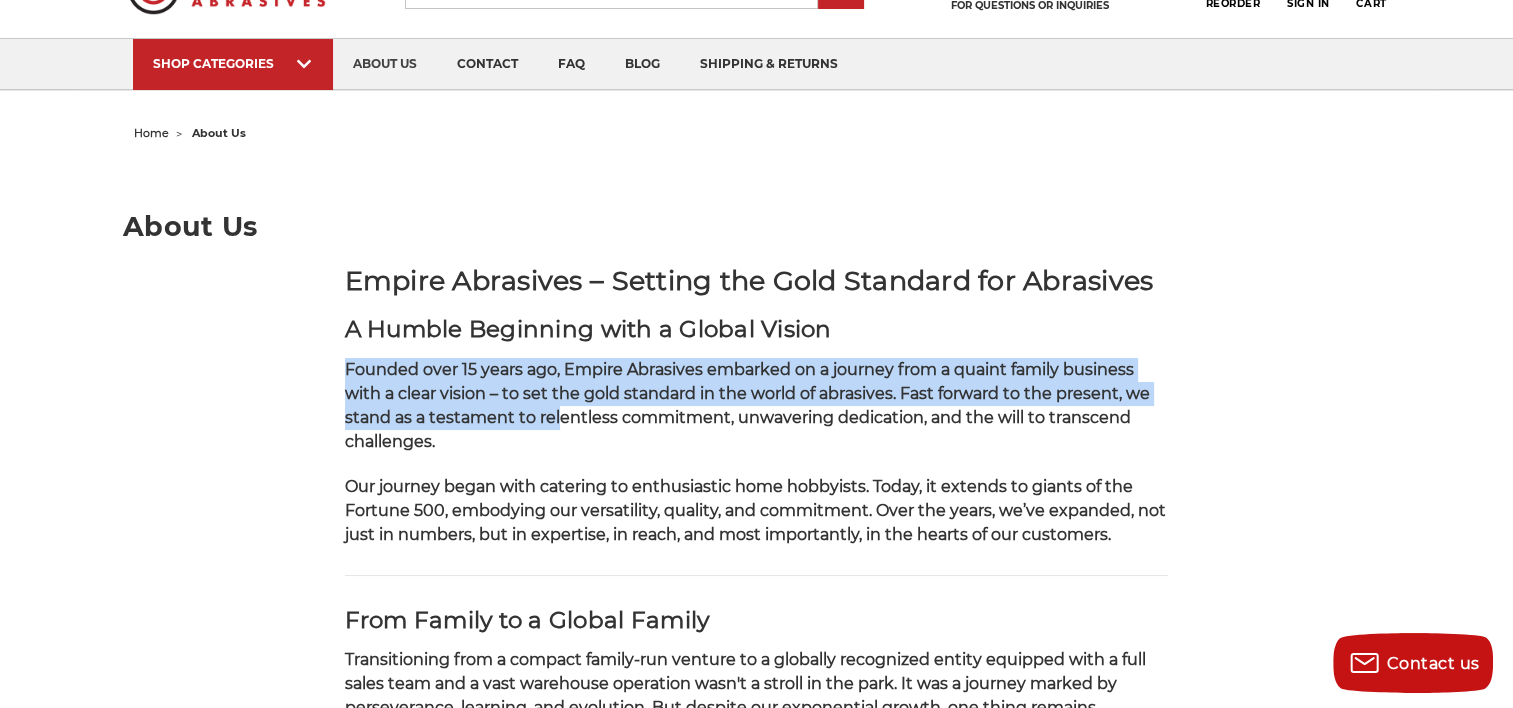 drag, startPoint x: 345, startPoint y: 371, endPoint x: 556, endPoint y: 427, distance: 218.30484 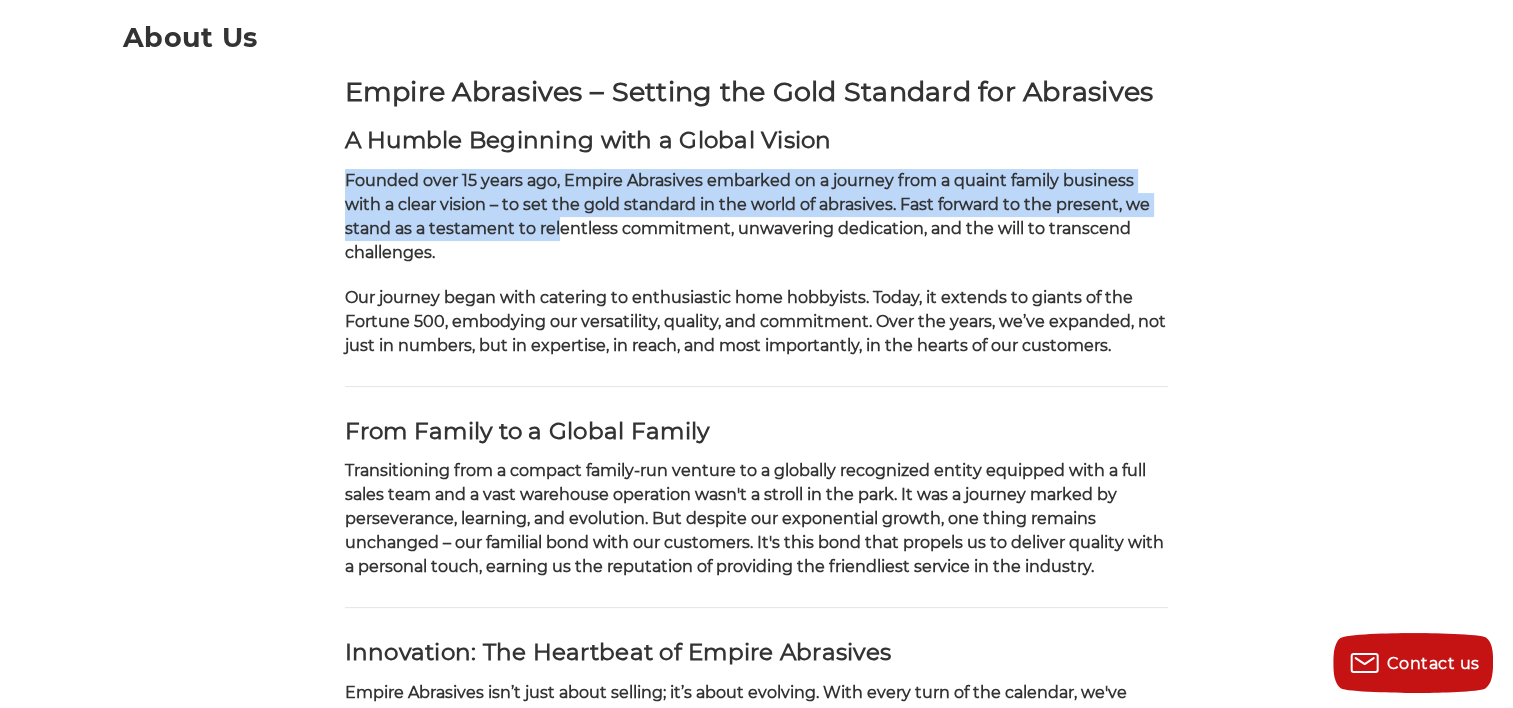 scroll, scrollTop: 300, scrollLeft: 0, axis: vertical 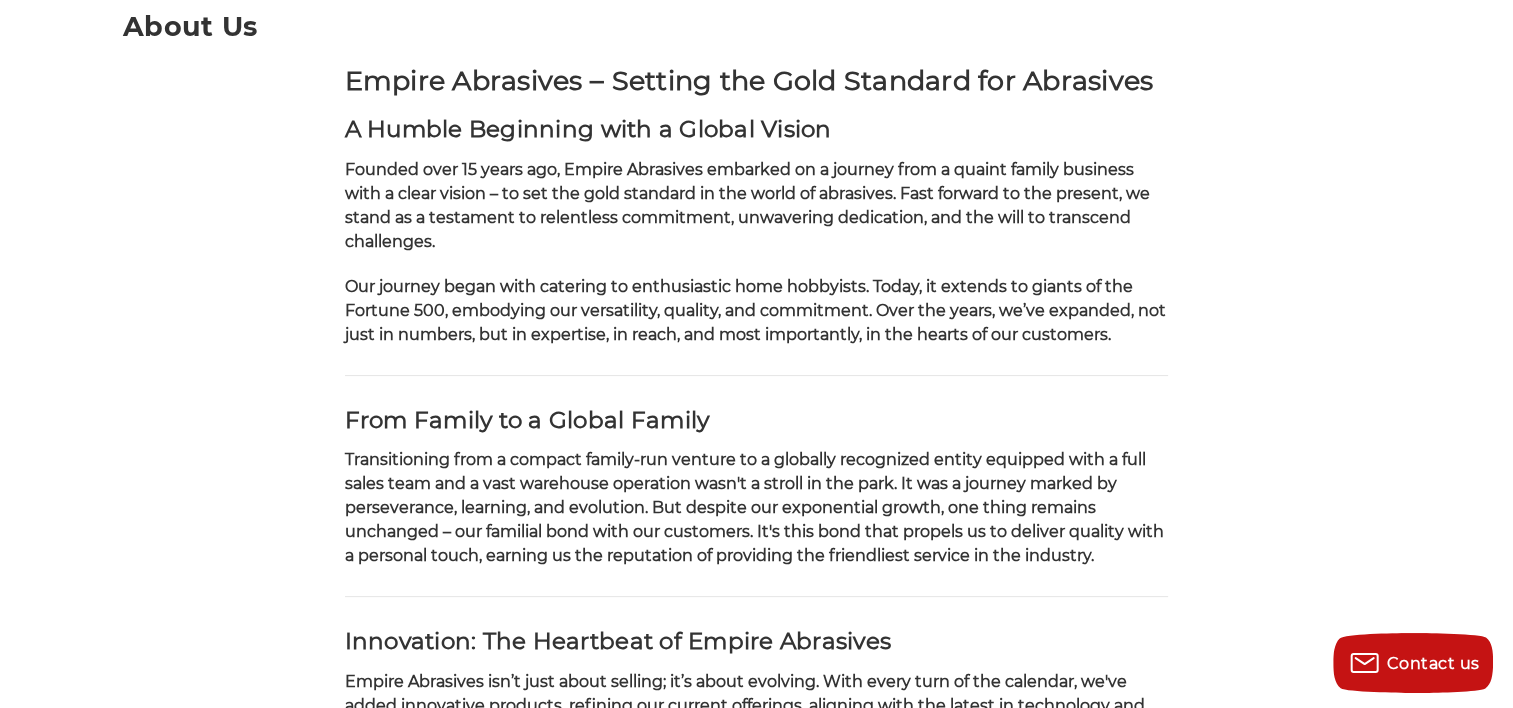 click on "Our journey began with catering to enthusiastic home hobbyists. Today, it extends to giants of the Fortune 500, embodying our versatility, quality, and commitment. Over the years, we’ve expanded, not just in numbers, but in expertise, in reach, and most importantly, in the hearts of our customers." at bounding box center (755, 310) 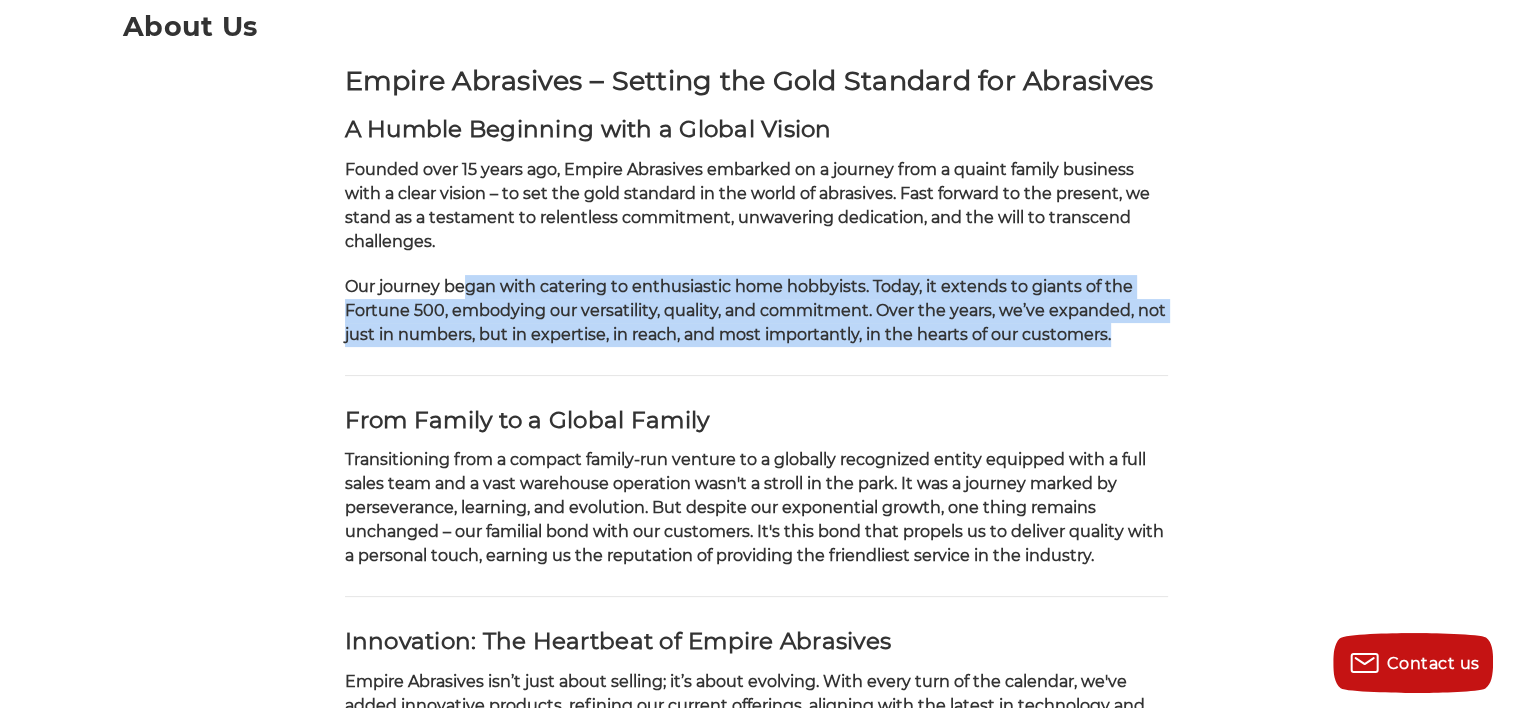 drag, startPoint x: 468, startPoint y: 291, endPoint x: 812, endPoint y: 346, distance: 348.36905 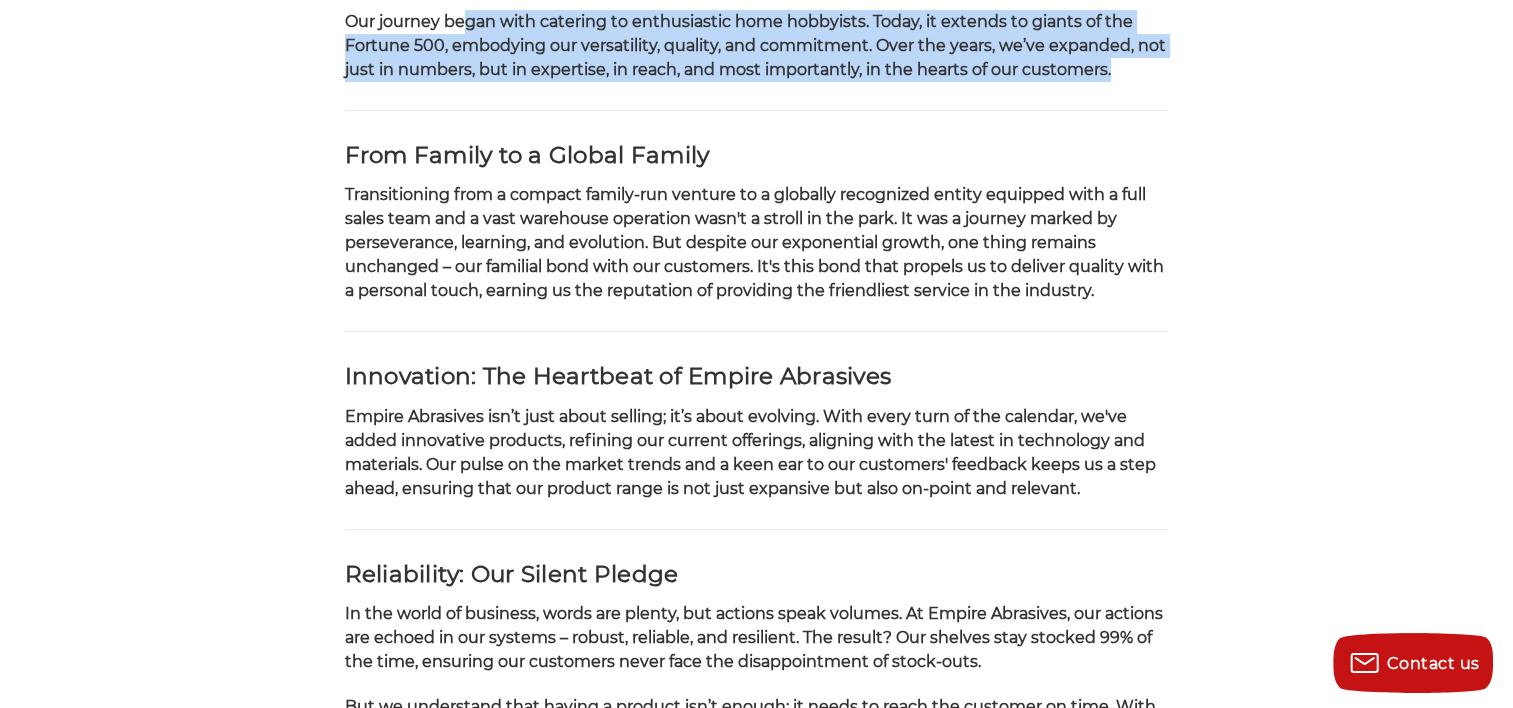 scroll, scrollTop: 600, scrollLeft: 0, axis: vertical 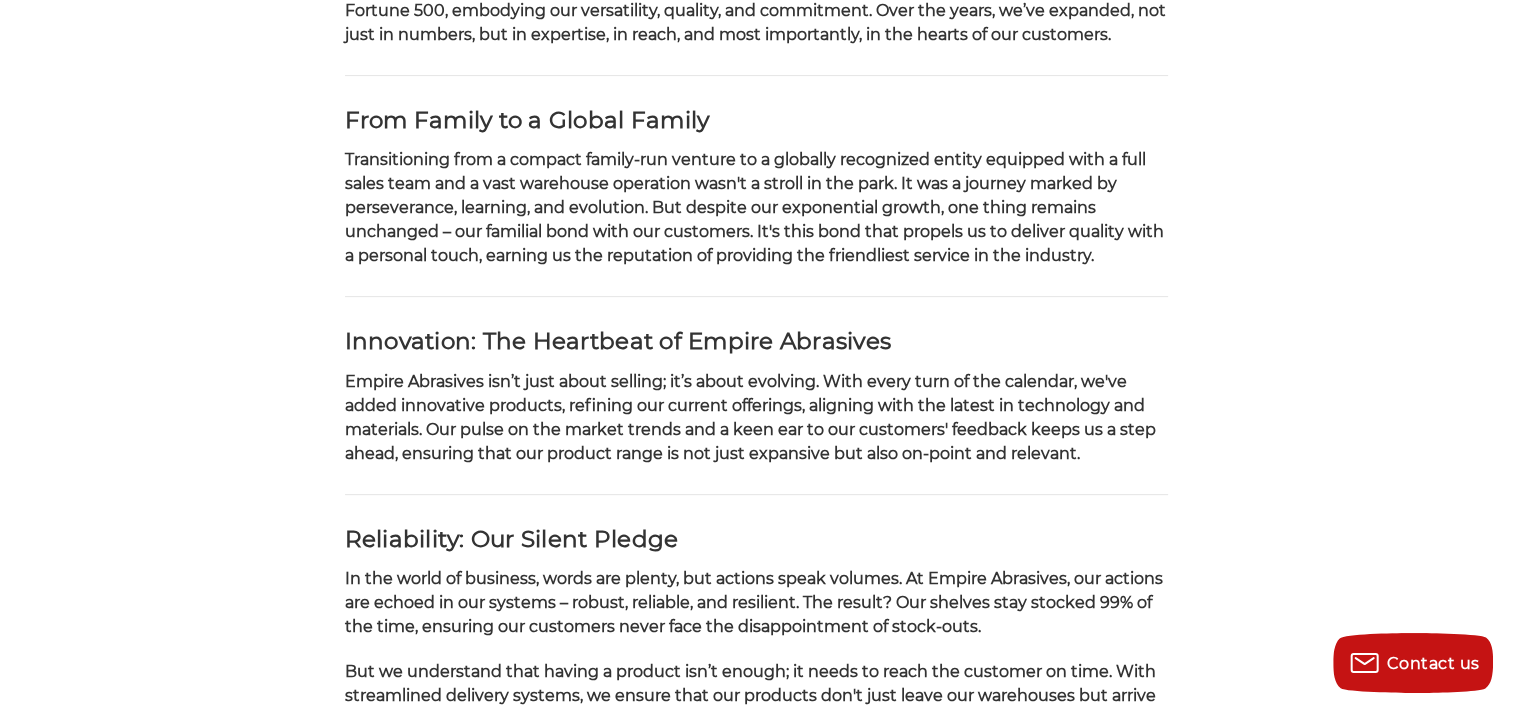click on "Empire Abrasives isn’t just about selling; it’s about evolving. With every turn of the calendar, we've added innovative products, refining our current offerings, aligning with the latest in technology and materials. Our pulse on the market trends and a keen ear to our customers' feedback keeps us a step ahead, ensuring that our product range is not just expansive but also on-point and relevant." at bounding box center [750, 417] 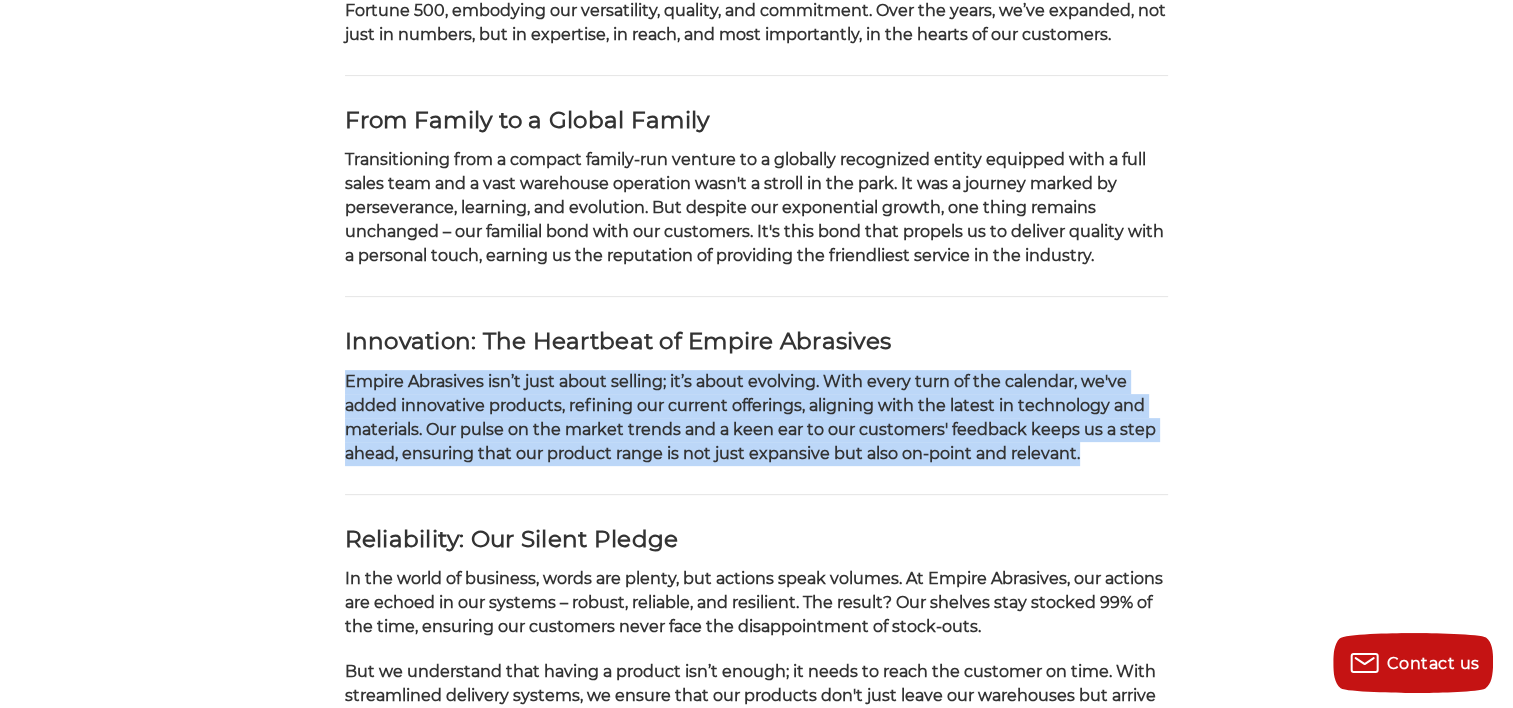 drag, startPoint x: 327, startPoint y: 380, endPoint x: 1106, endPoint y: 451, distance: 782.2289 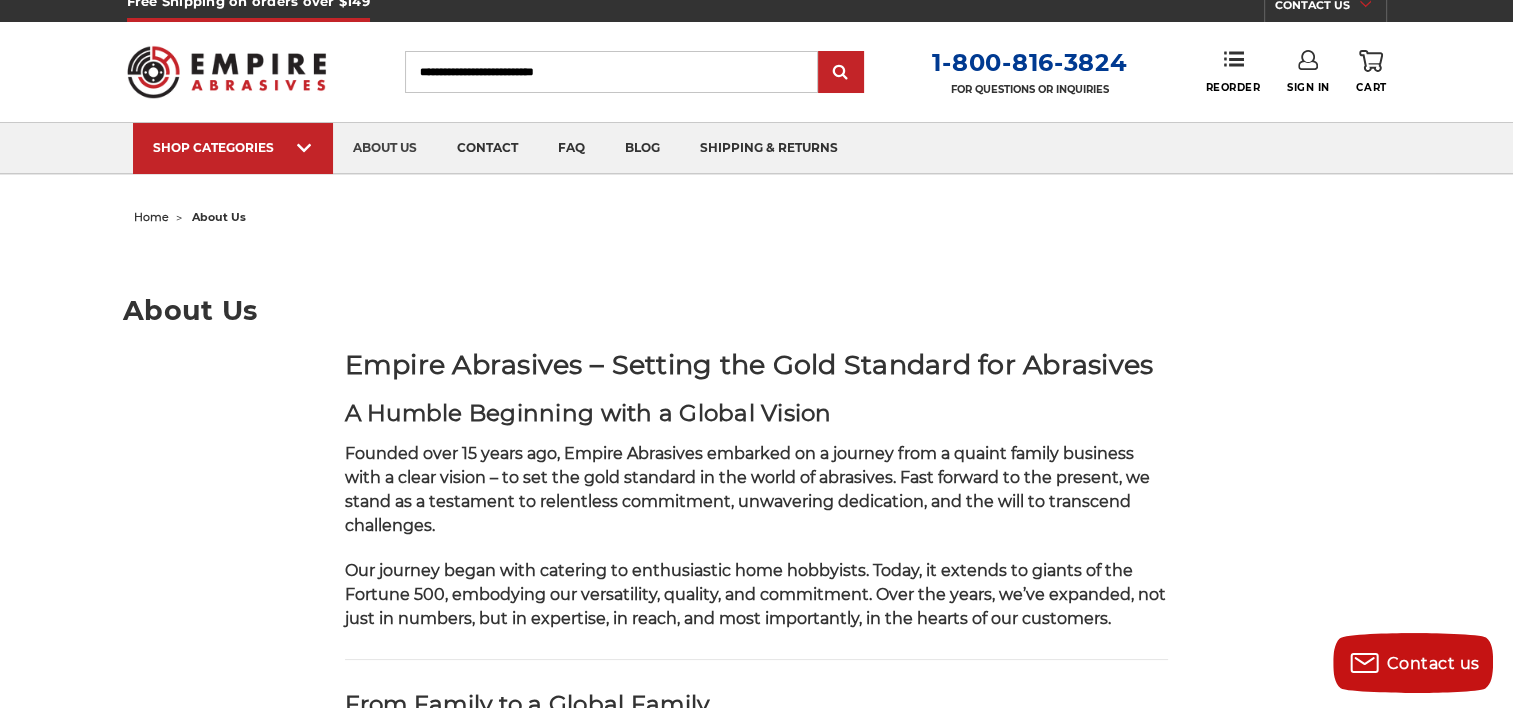 scroll, scrollTop: 0, scrollLeft: 0, axis: both 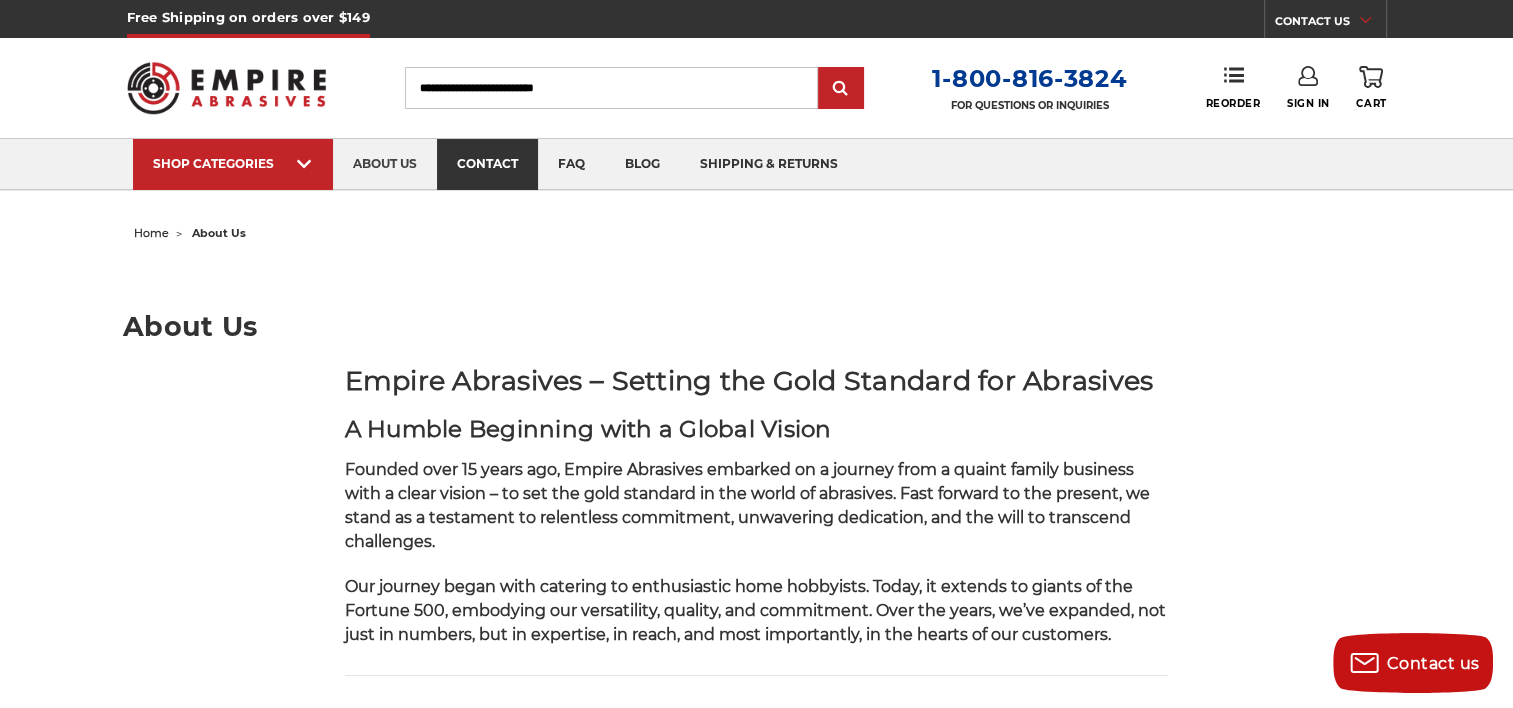 click on "contact" at bounding box center [487, 164] 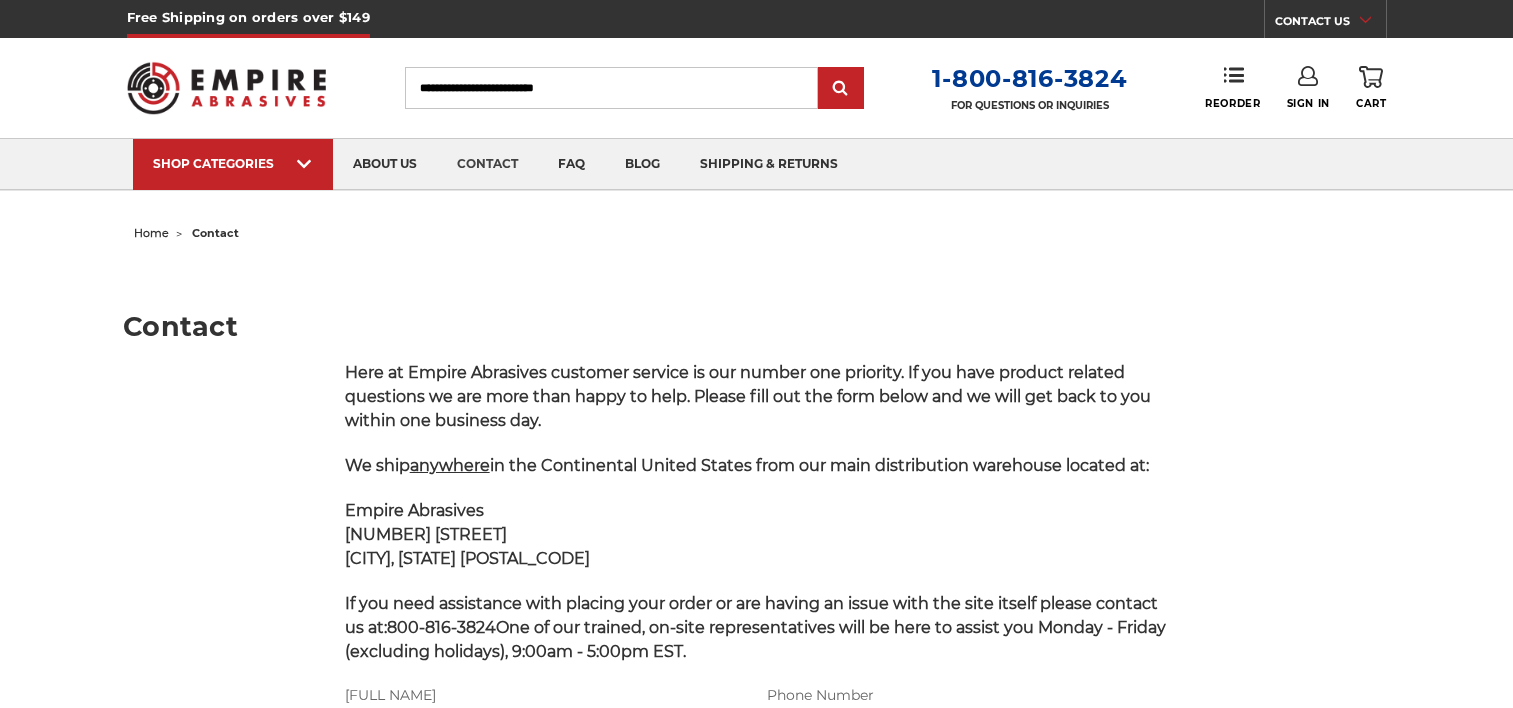 scroll, scrollTop: 0, scrollLeft: 0, axis: both 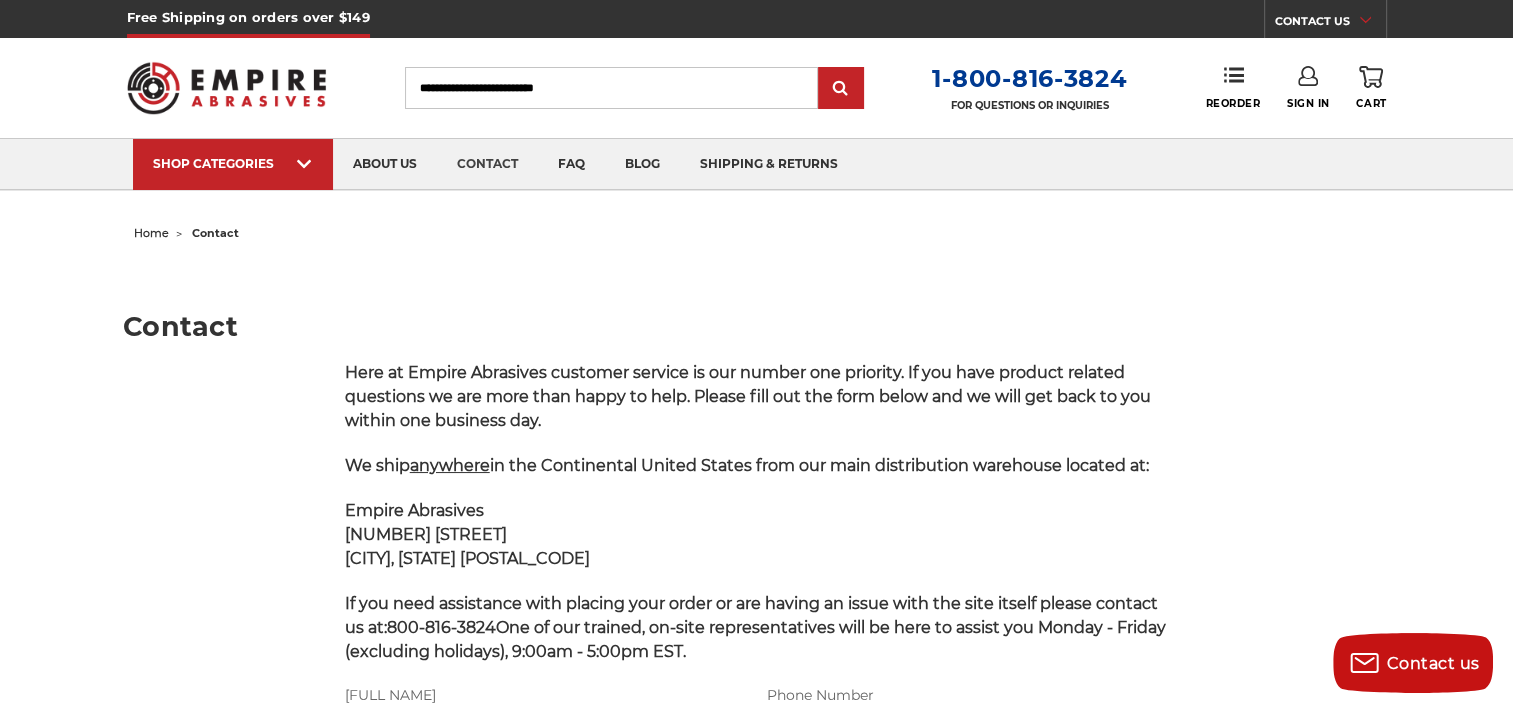click on "85 B Hoffman Lane Islandia, NY 11749" at bounding box center [467, 546] 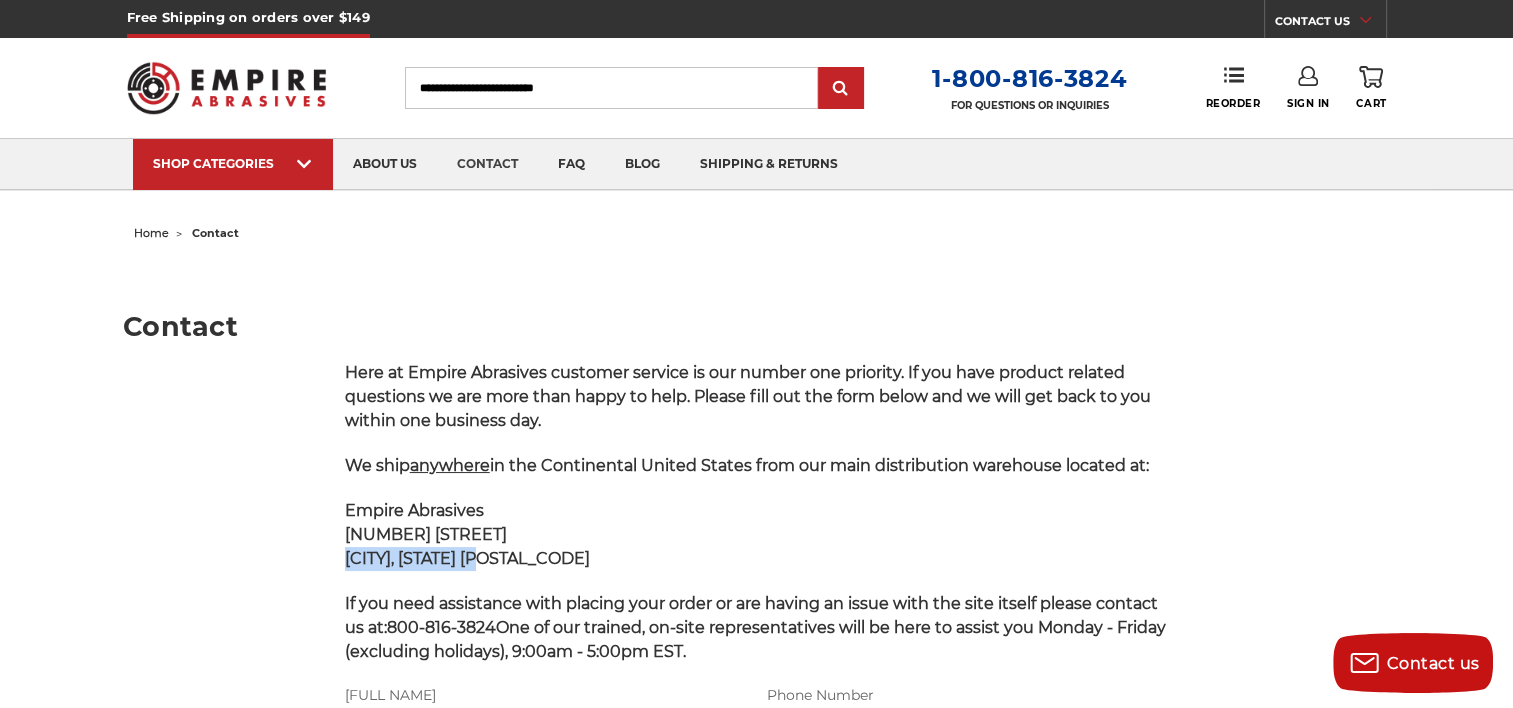 drag, startPoint x: 343, startPoint y: 561, endPoint x: 495, endPoint y: 554, distance: 152.1611 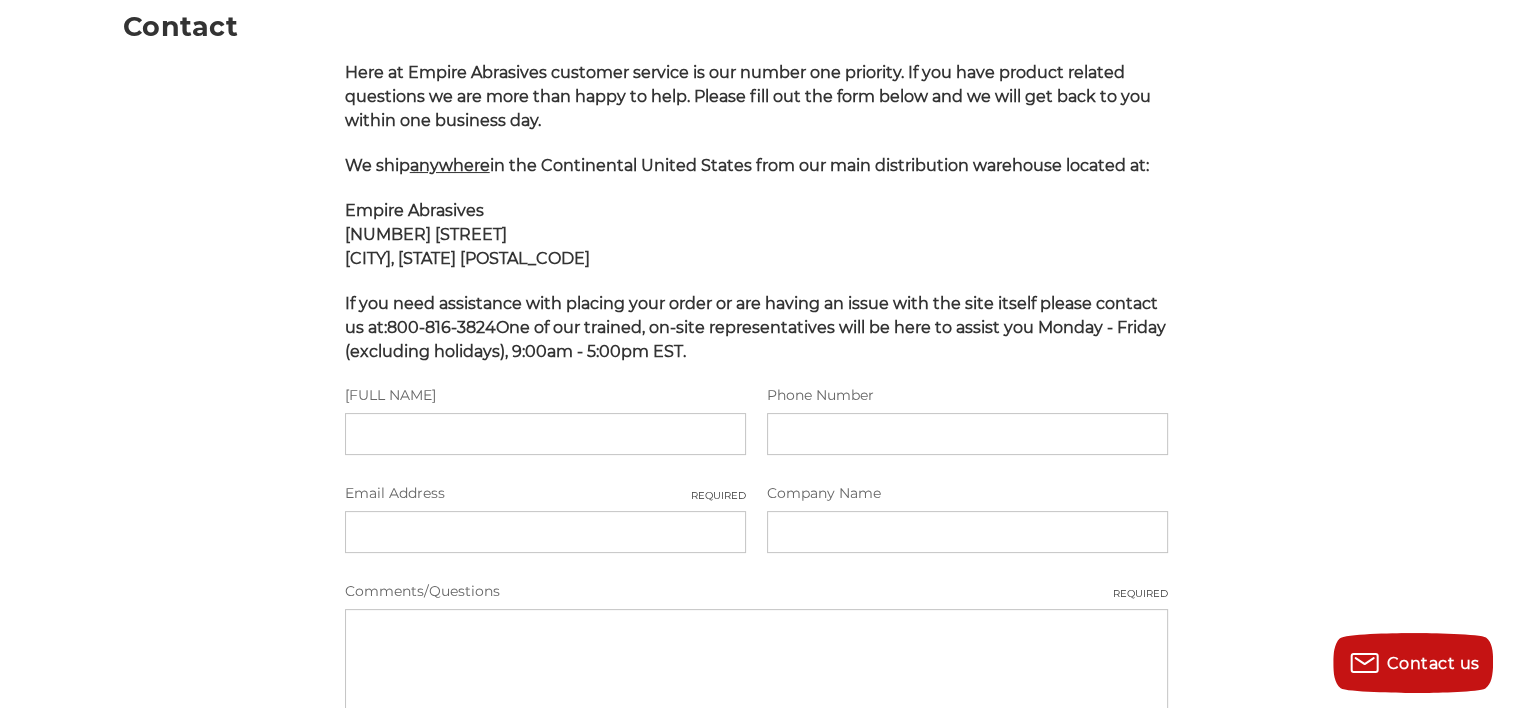 click on "If you need assistance with placing your order or are having an issue with the site itself please contact us at:  800-816-3824  One of our trained, on-site representatives will be here to assist you Monday - Friday (excluding holidays), 9:00am - 5:00pm EST." at bounding box center [755, 327] 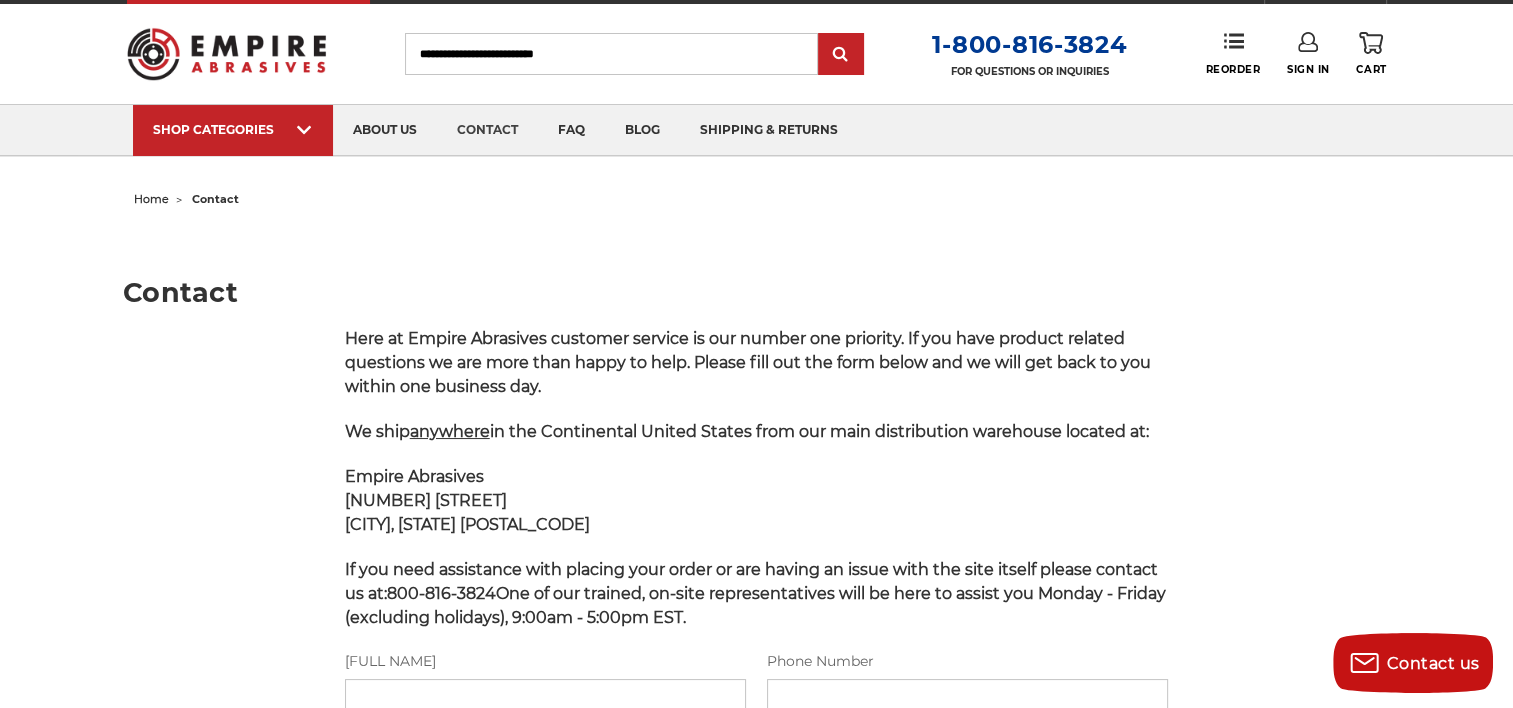 scroll, scrollTop: 0, scrollLeft: 0, axis: both 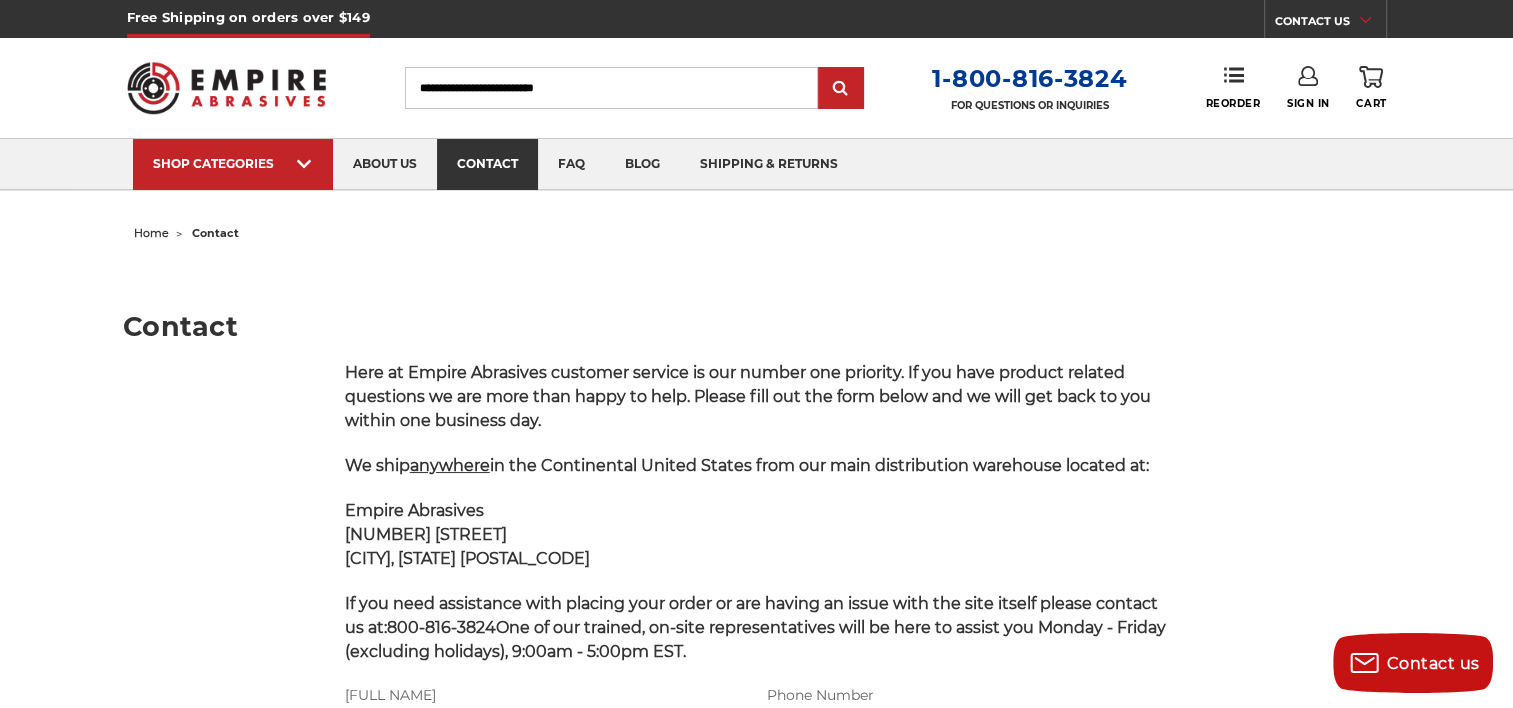 click on "contact" at bounding box center (487, 164) 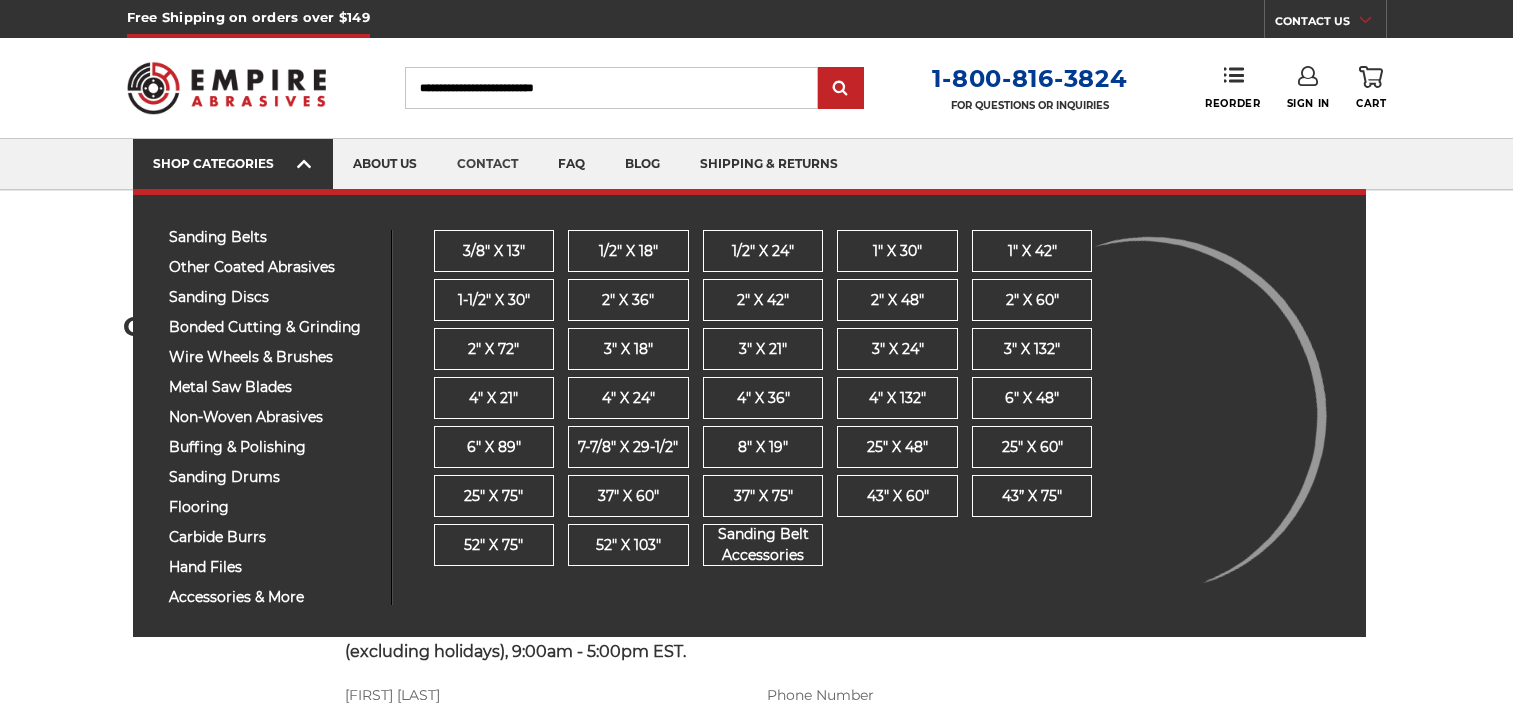 scroll, scrollTop: 0, scrollLeft: 0, axis: both 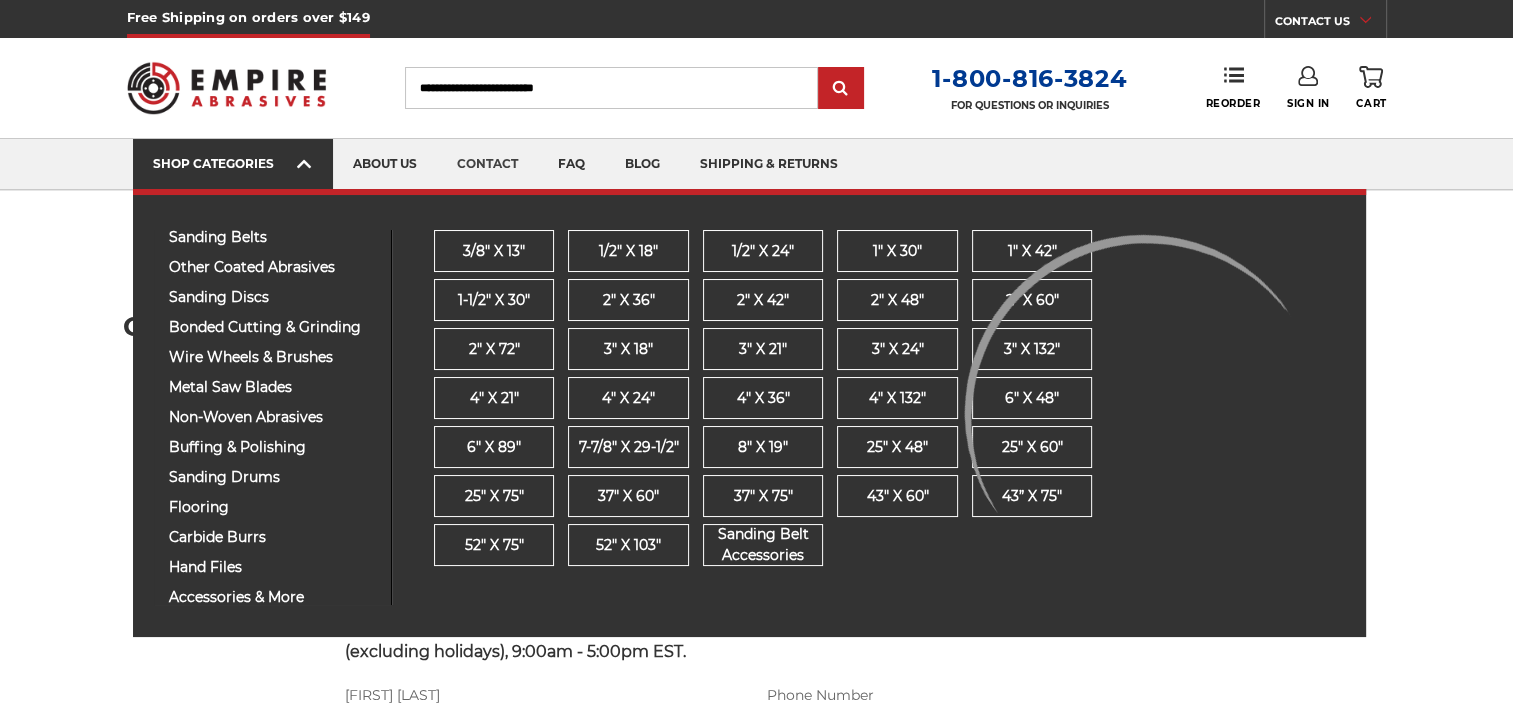 click on "SHOP CATEGORIES" at bounding box center (233, 163) 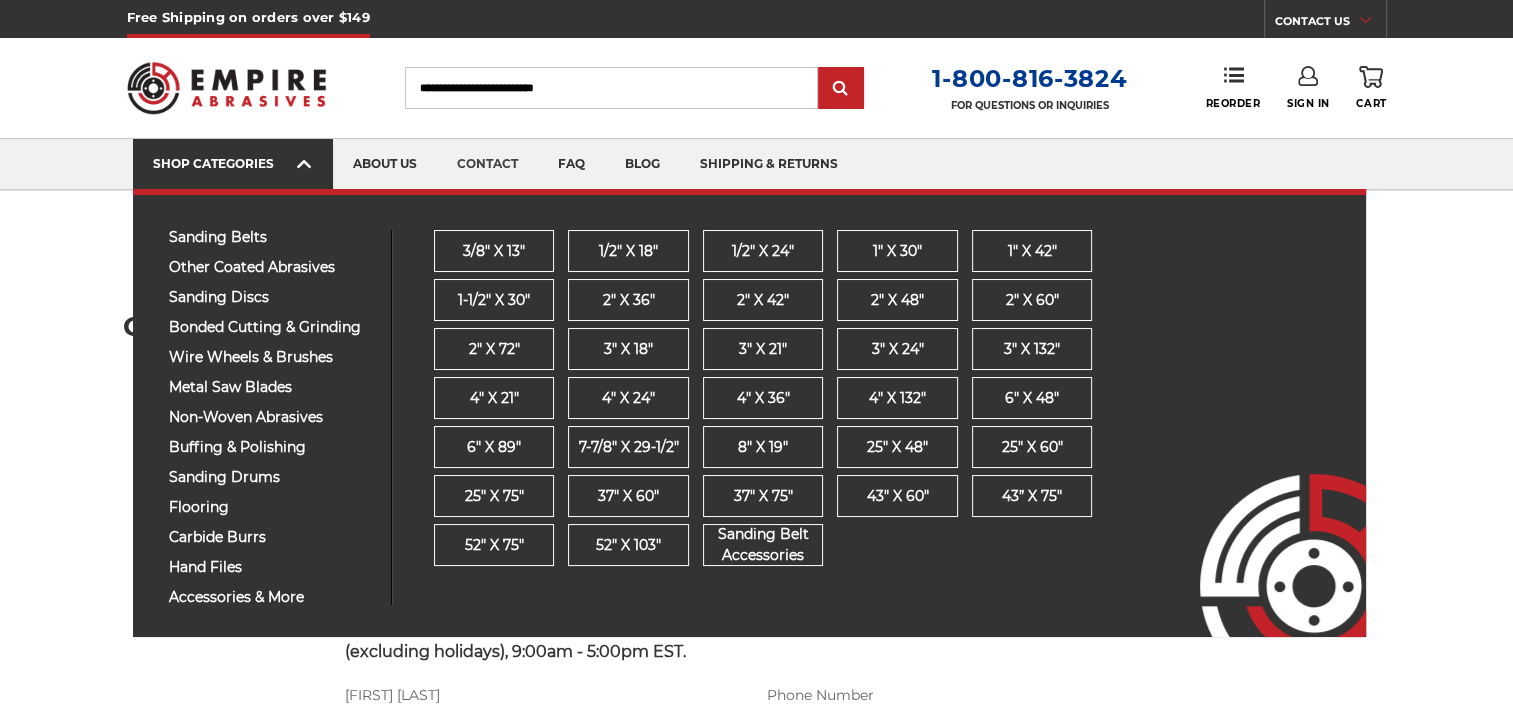 scroll, scrollTop: 0, scrollLeft: 0, axis: both 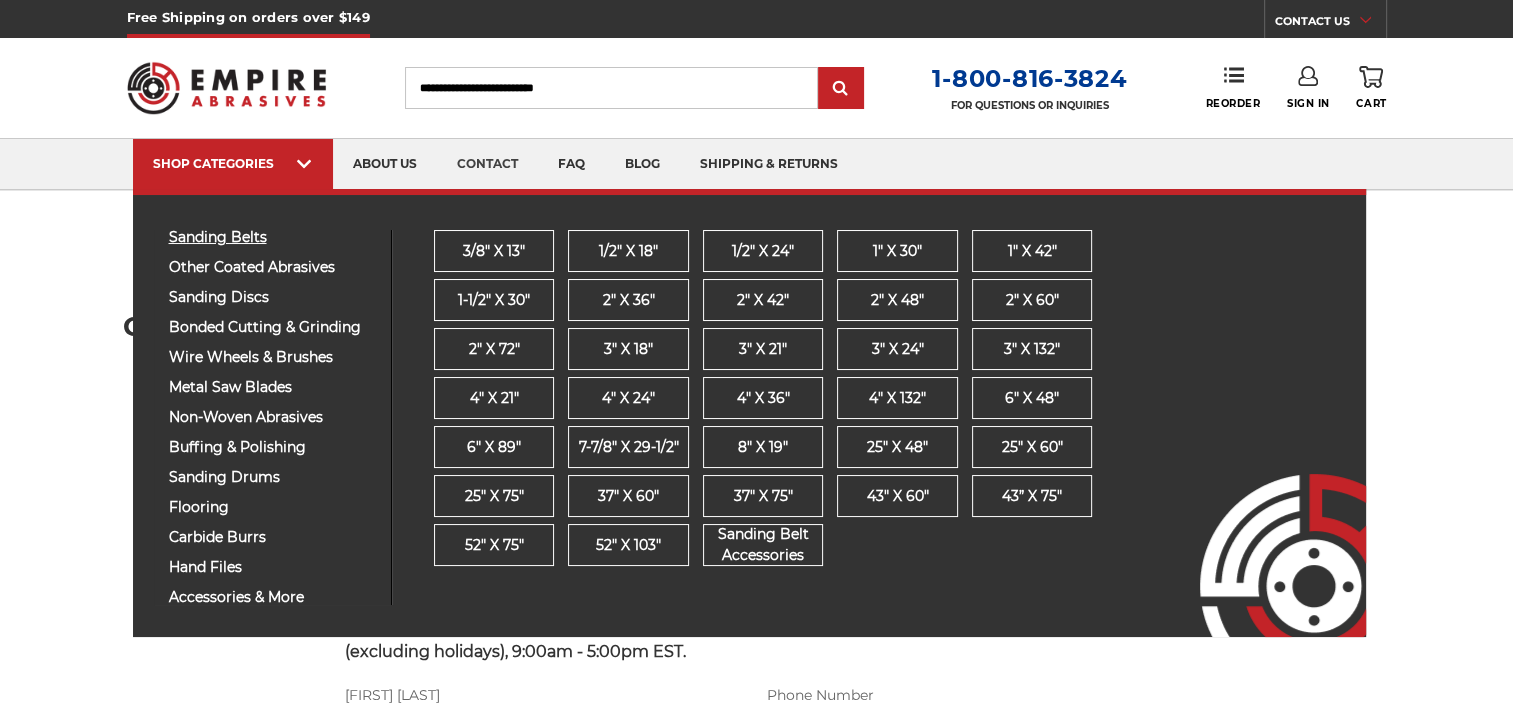 click on "sanding belts" at bounding box center [272, 237] 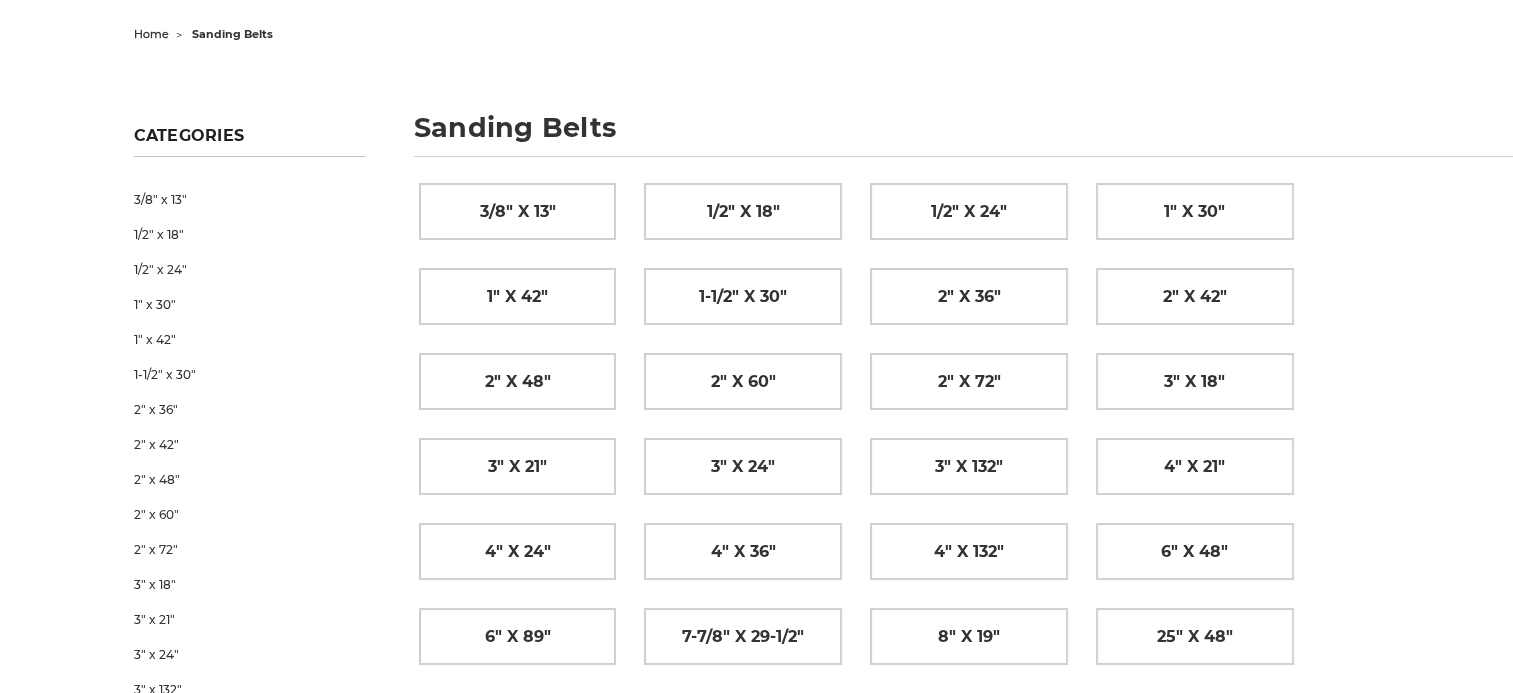 scroll, scrollTop: 200, scrollLeft: 0, axis: vertical 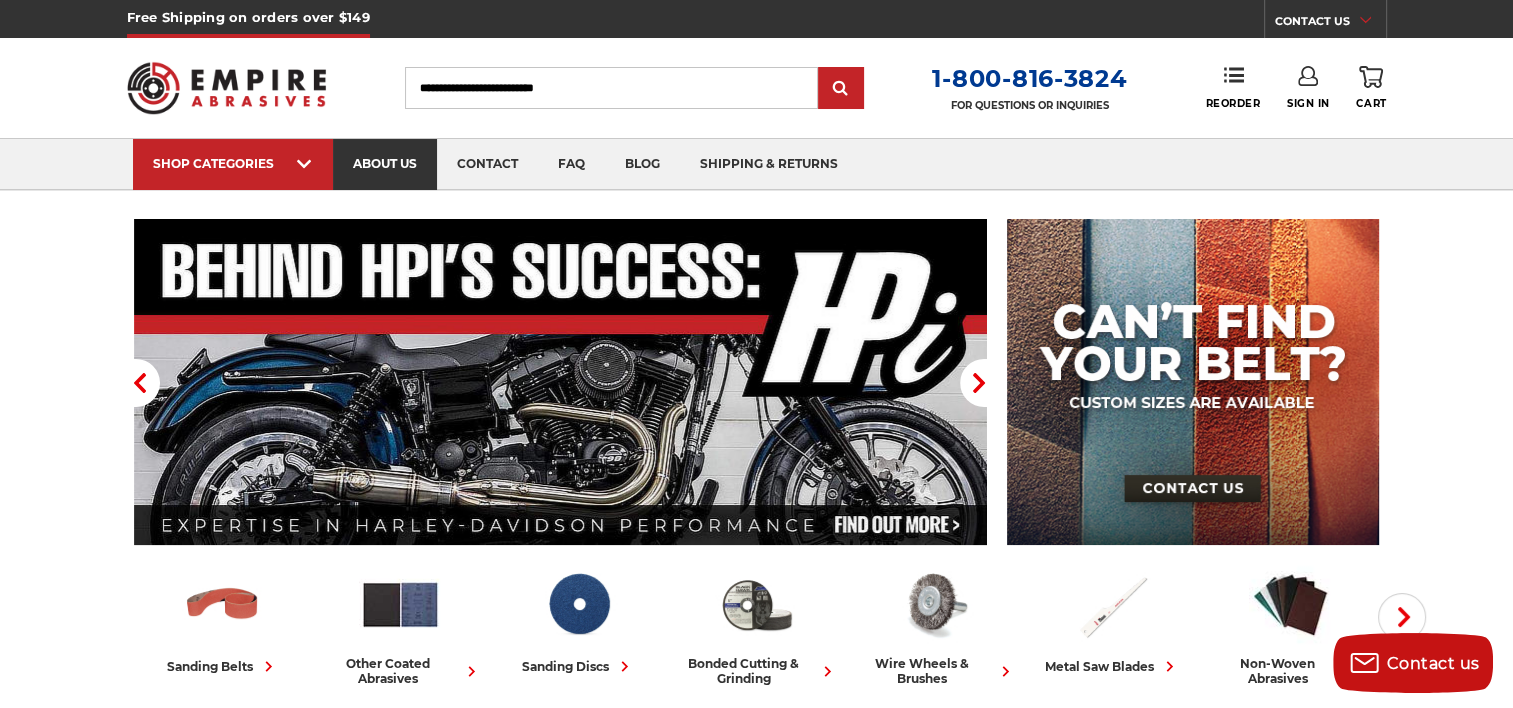click on "about us" at bounding box center (385, 164) 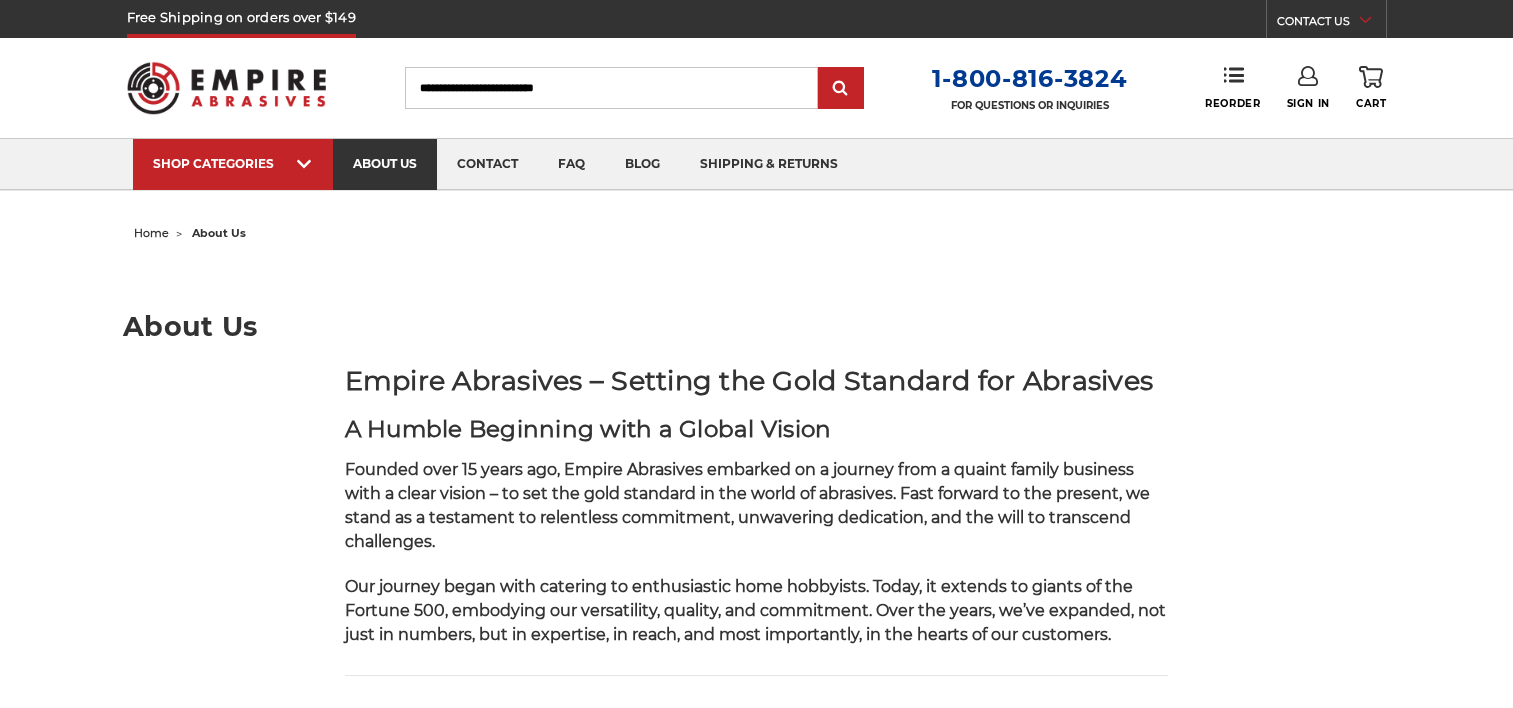 scroll, scrollTop: 0, scrollLeft: 0, axis: both 